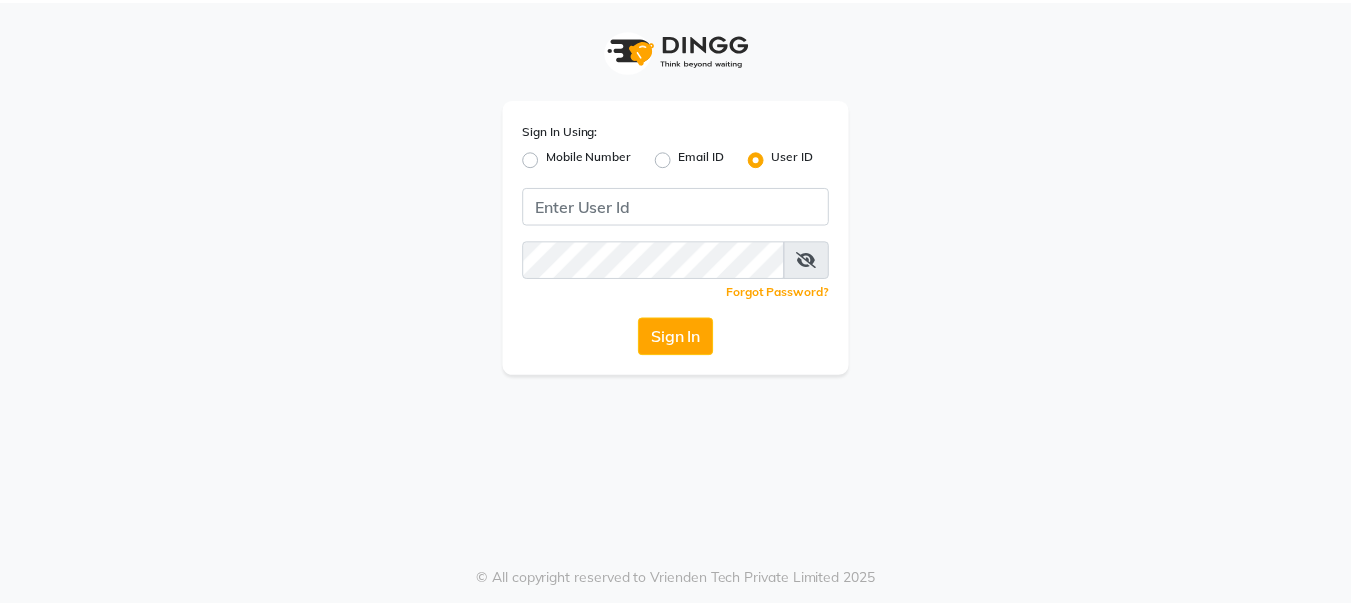 scroll, scrollTop: 0, scrollLeft: 0, axis: both 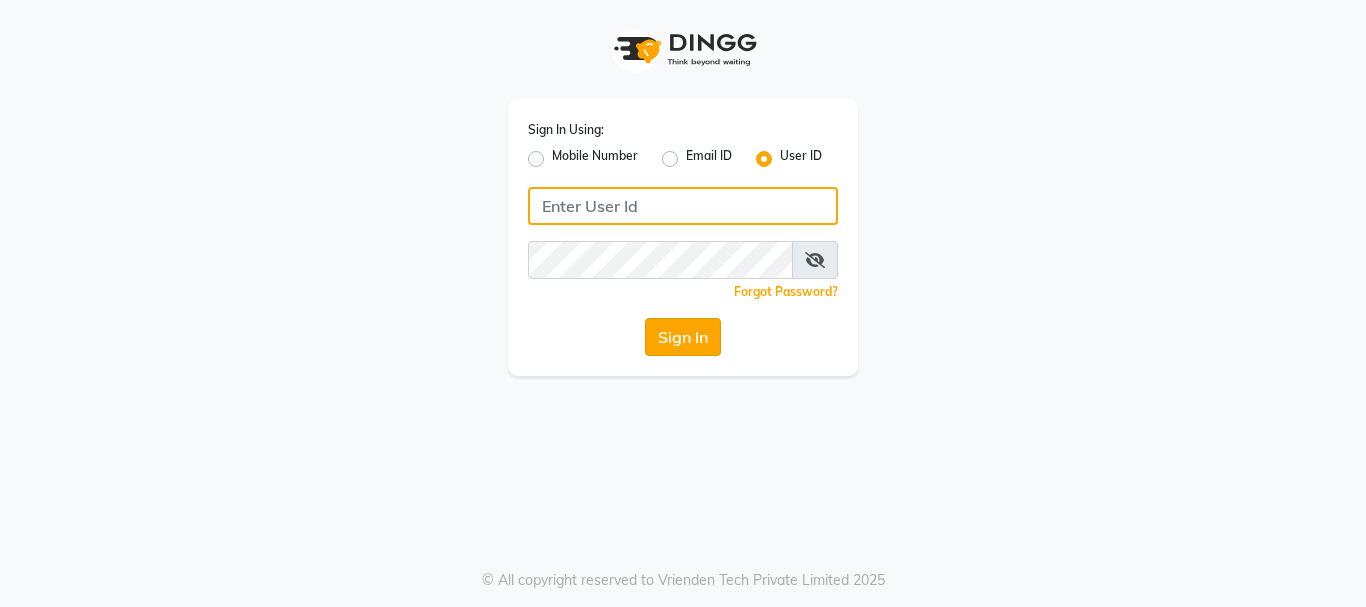 type on "e2610-13" 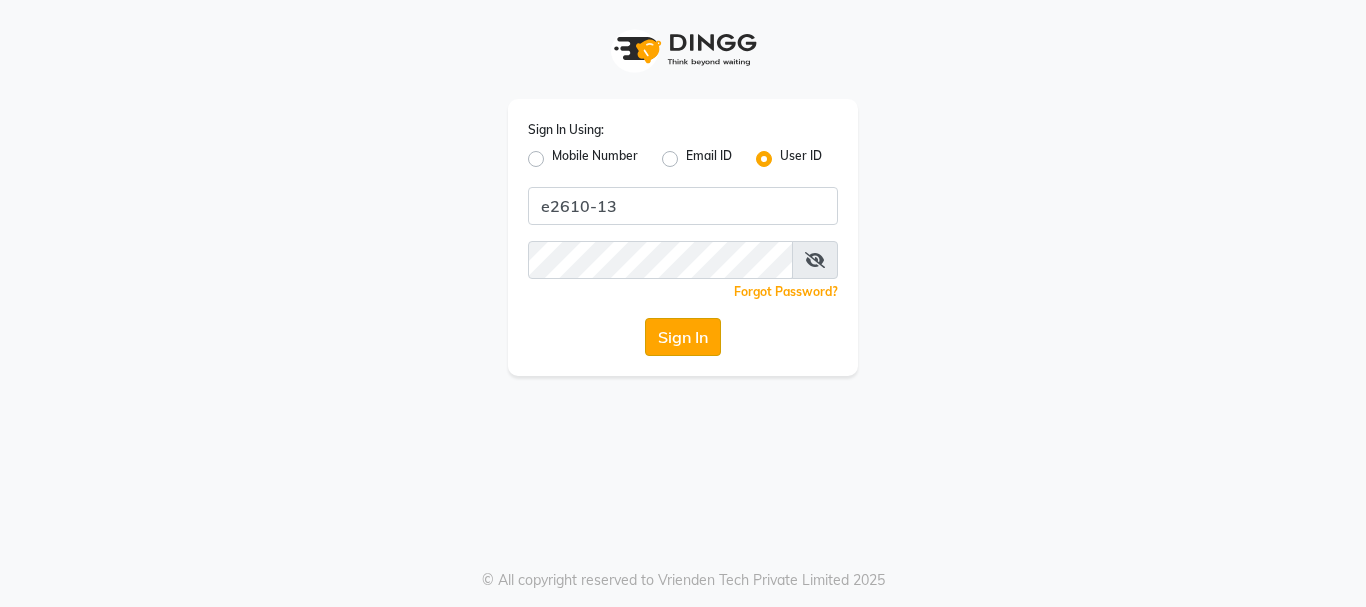 click on "Sign In" 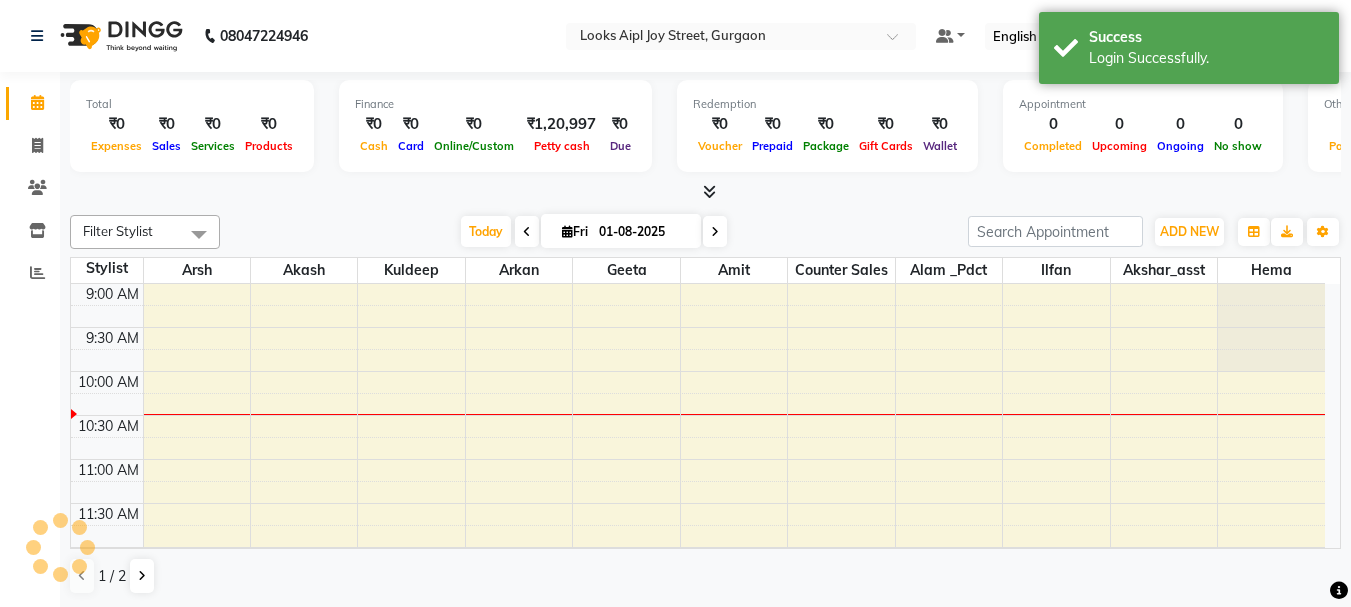 scroll, scrollTop: 0, scrollLeft: 0, axis: both 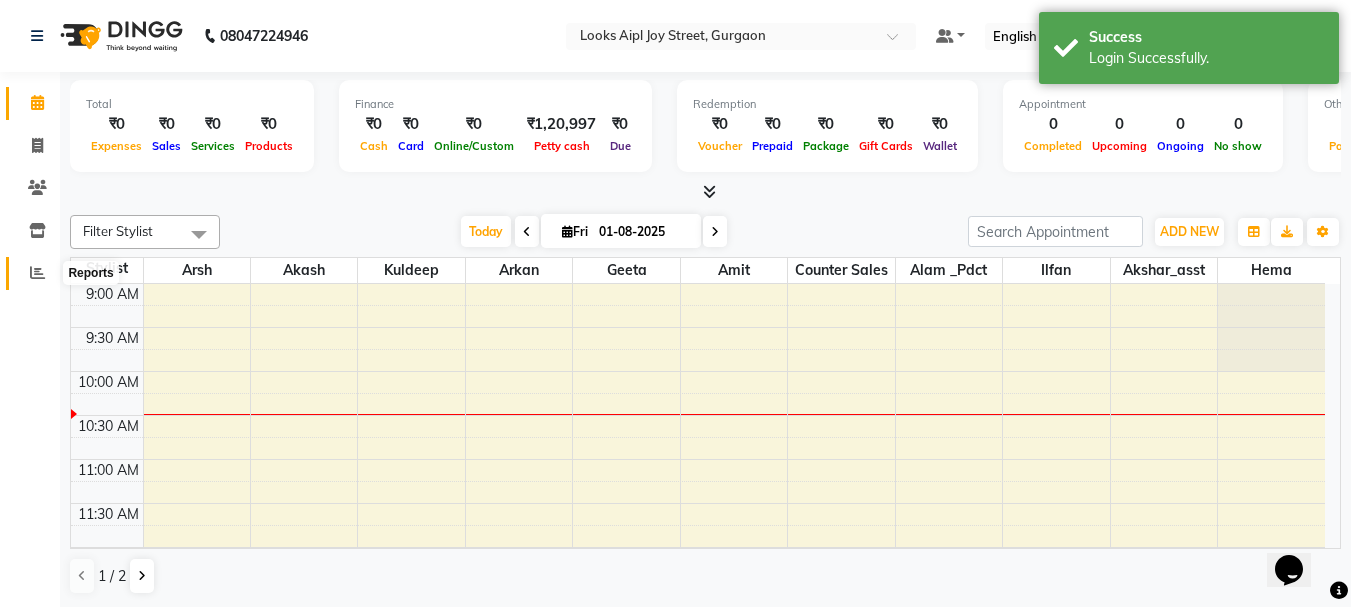 click 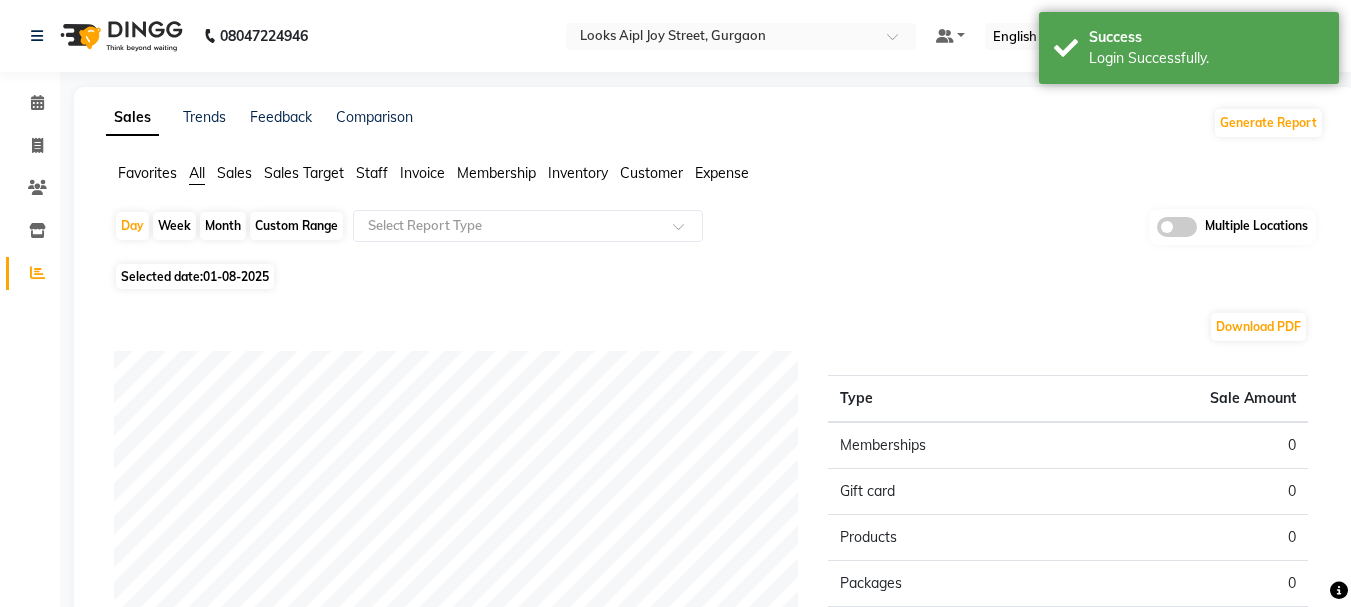 click on "Expense" 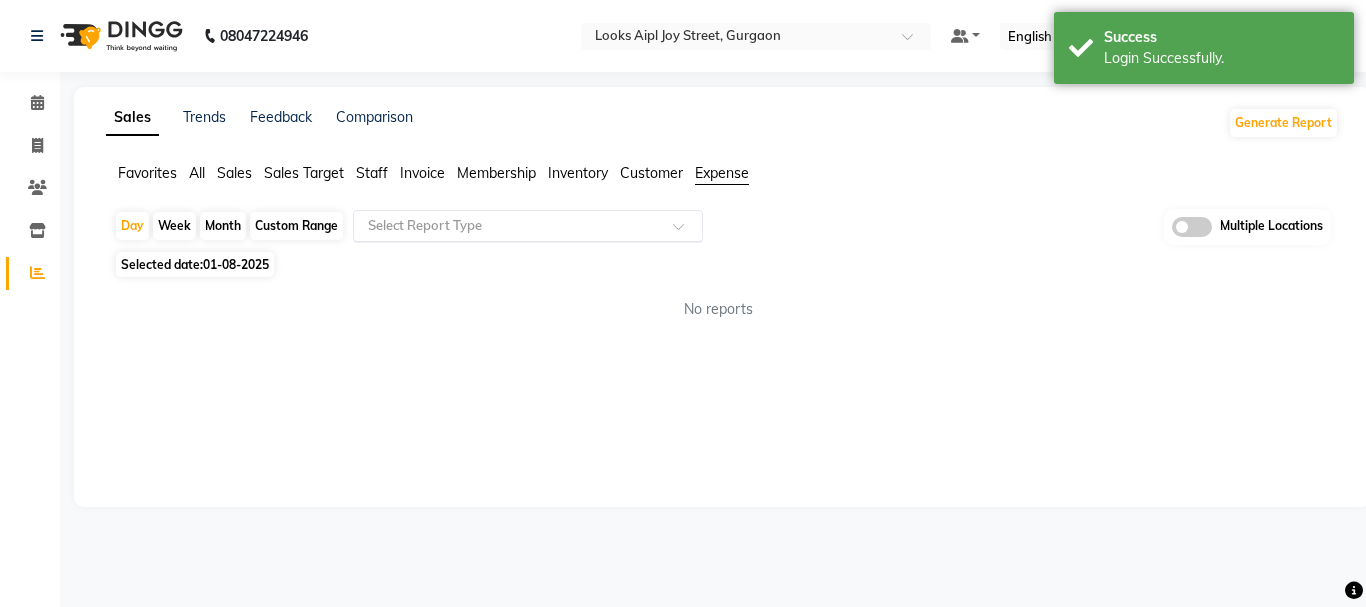 click 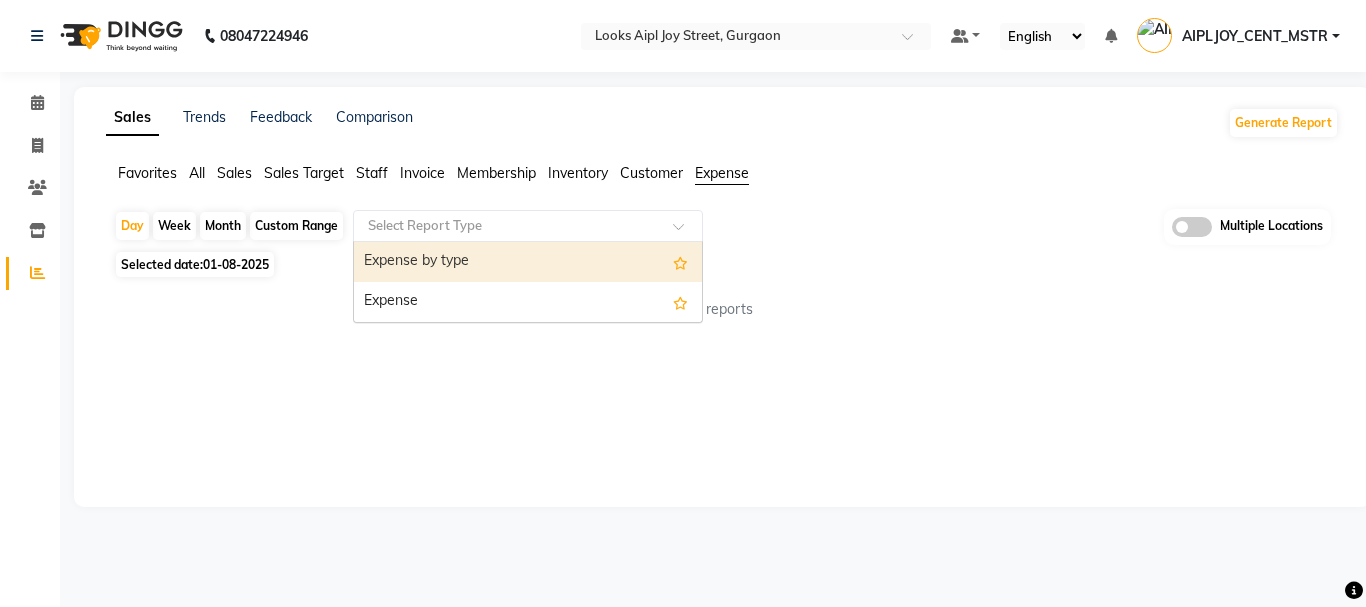 click on "01-08-2025" 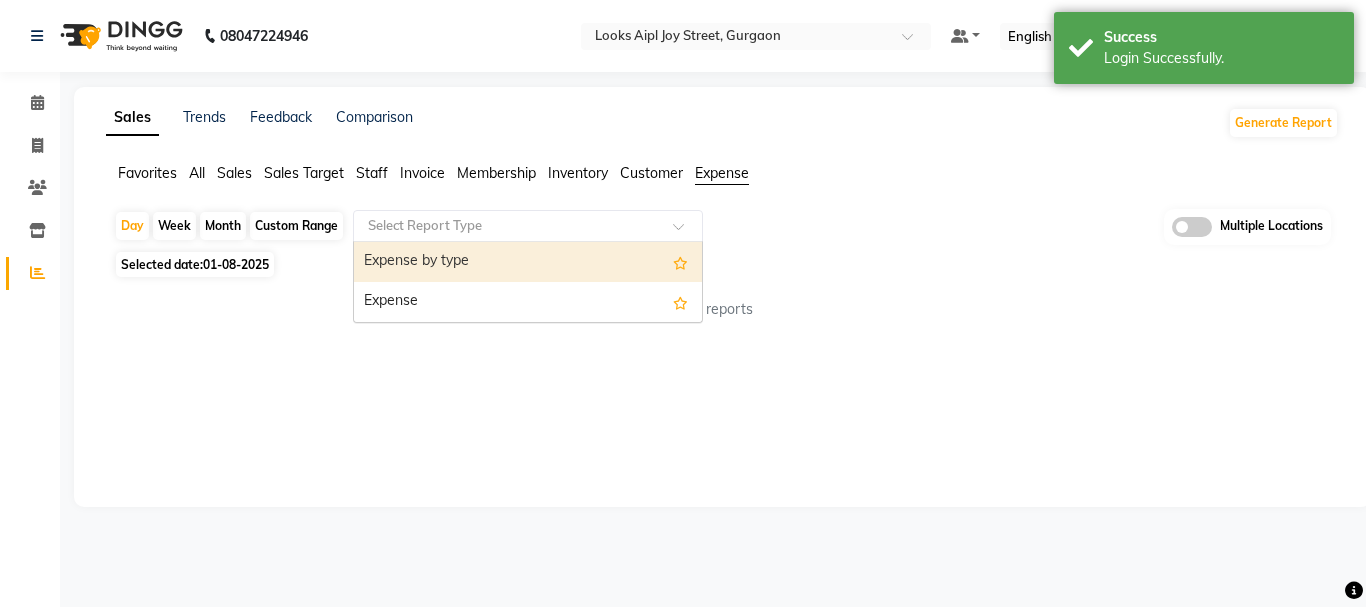 select on "8" 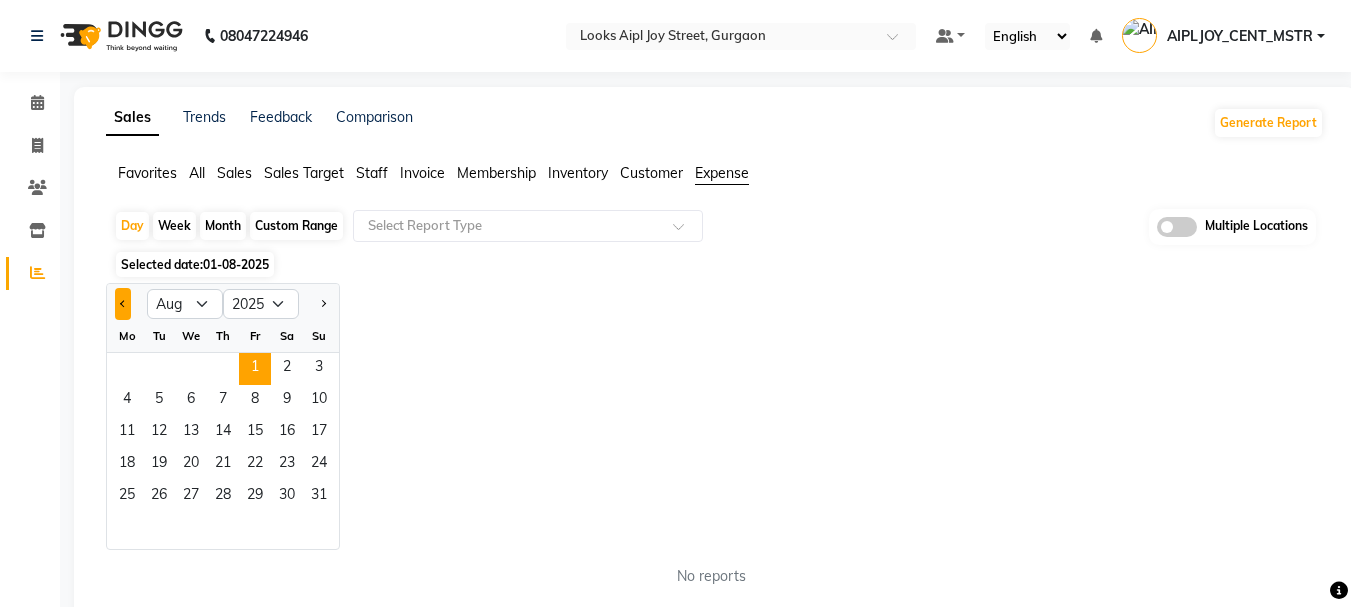 click 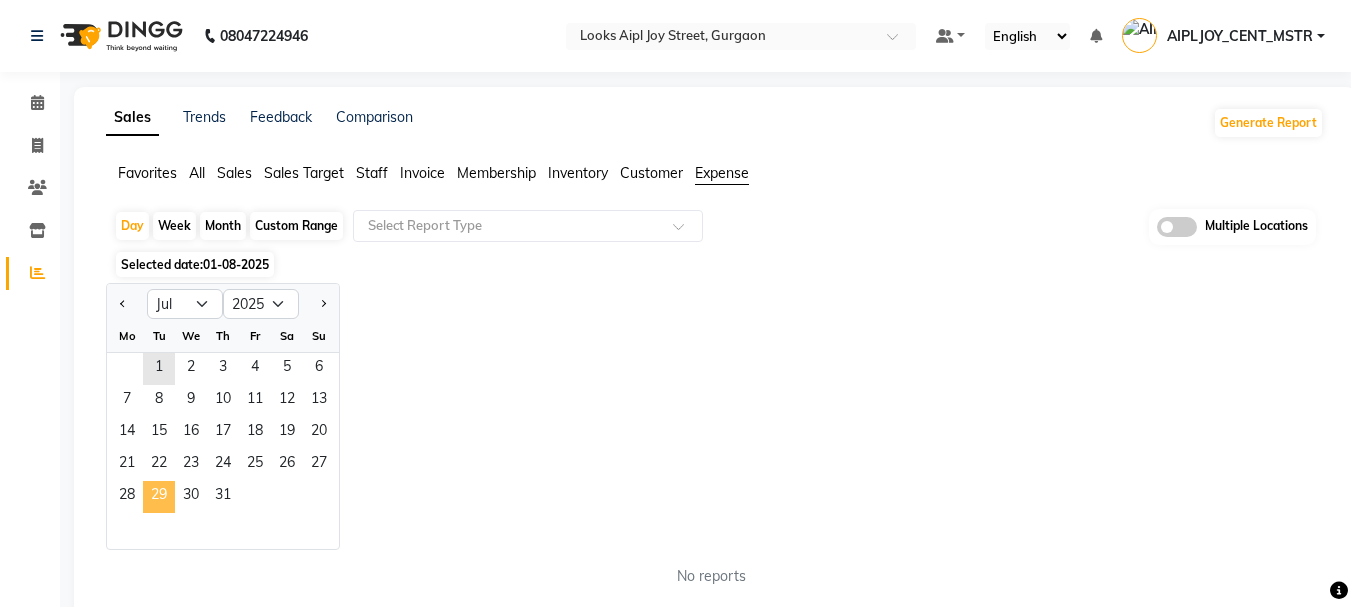 click on "29" 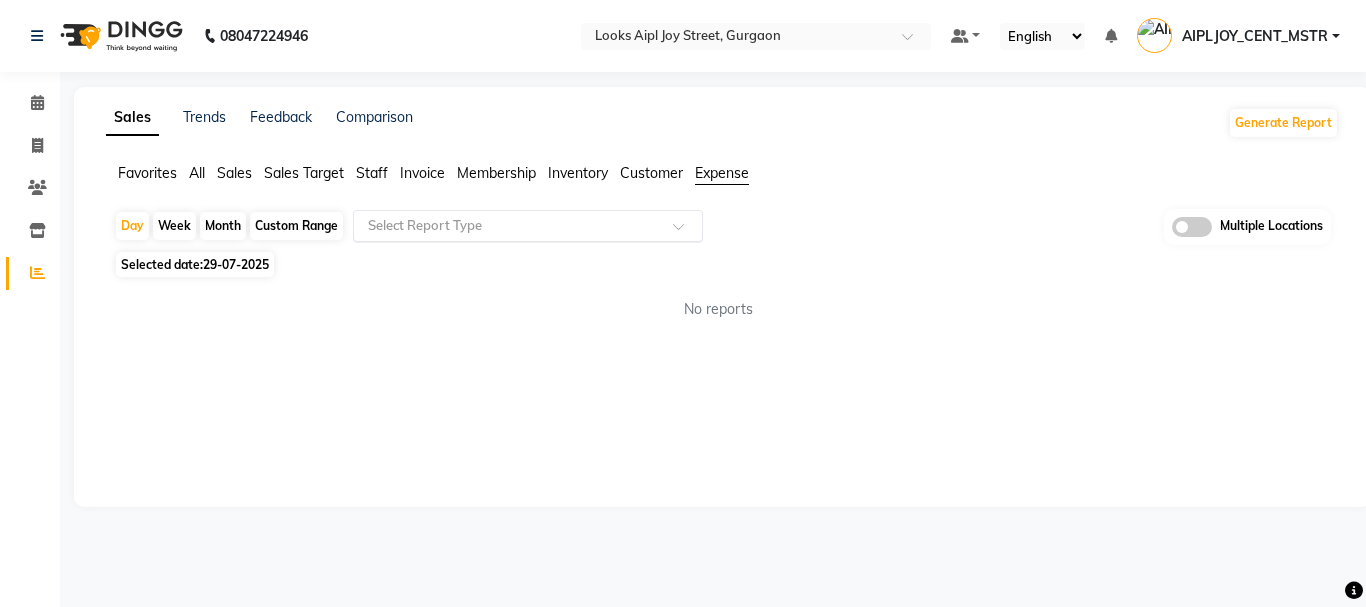 click 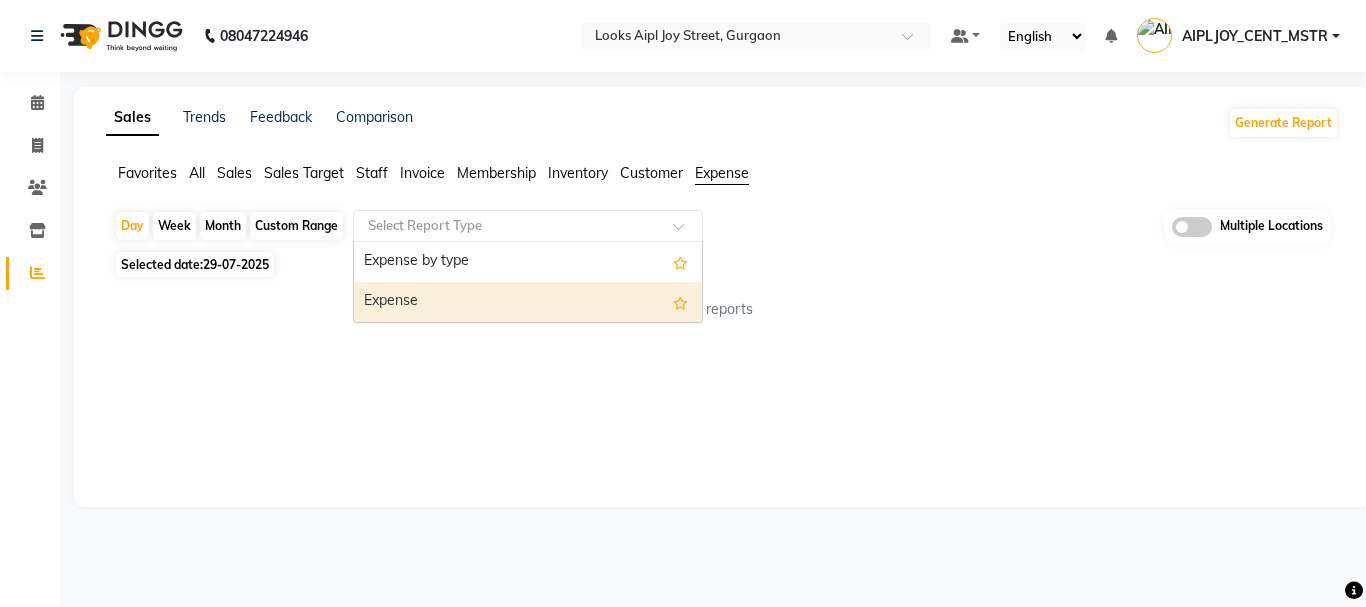 click on "Expense" at bounding box center [528, 302] 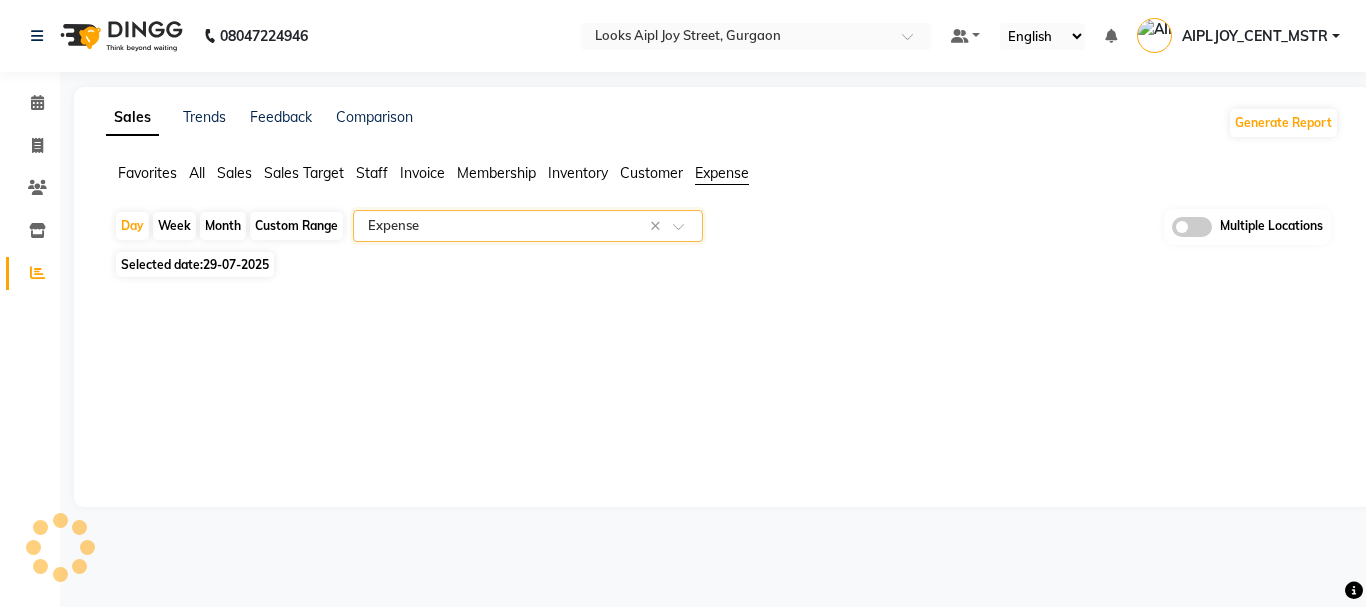 select on "full_report" 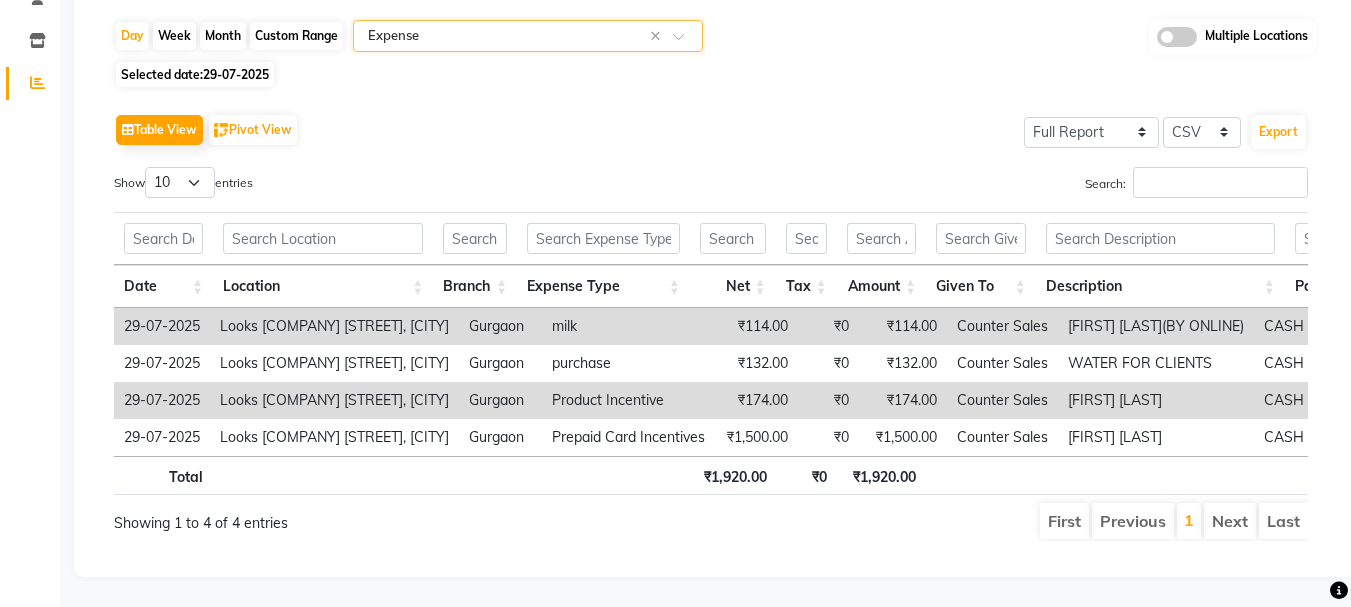 scroll, scrollTop: 220, scrollLeft: 0, axis: vertical 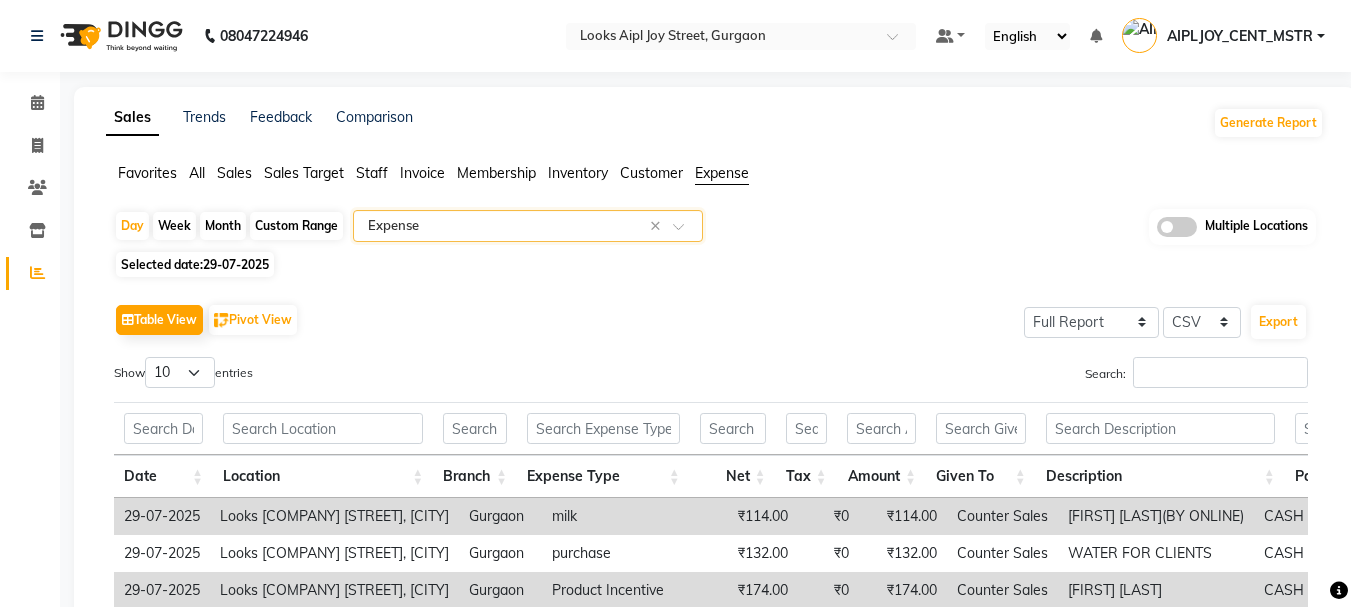 drag, startPoint x: 208, startPoint y: 269, endPoint x: 217, endPoint y: 275, distance: 10.816654 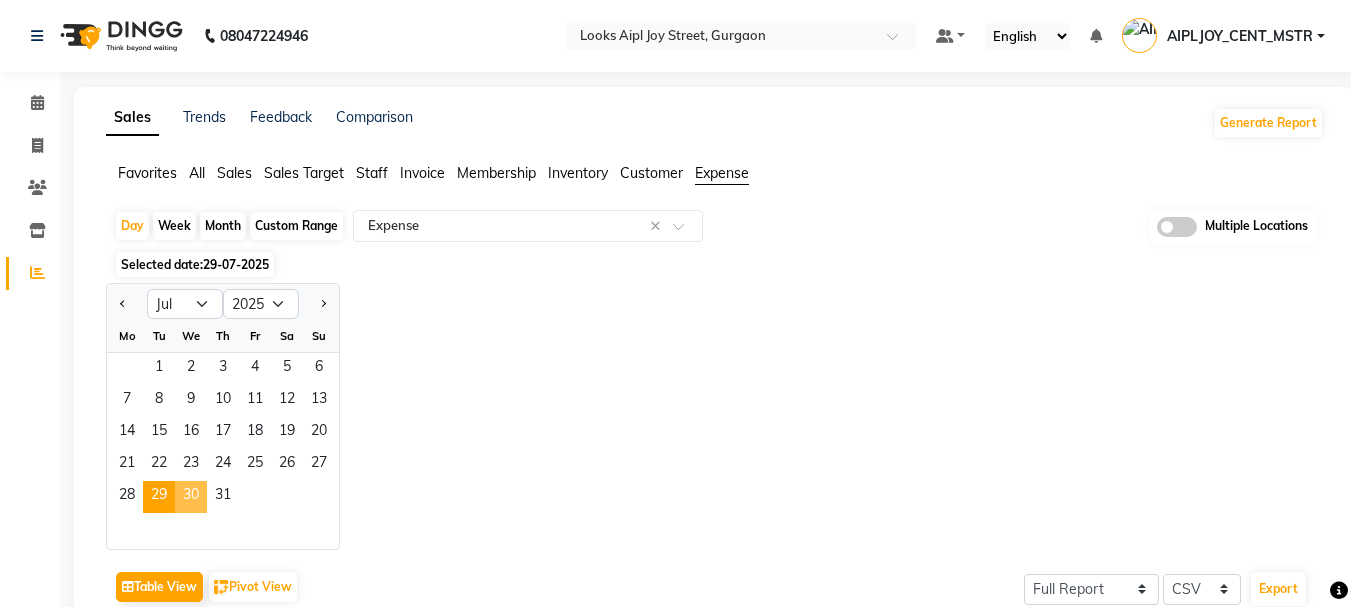 click on "30" 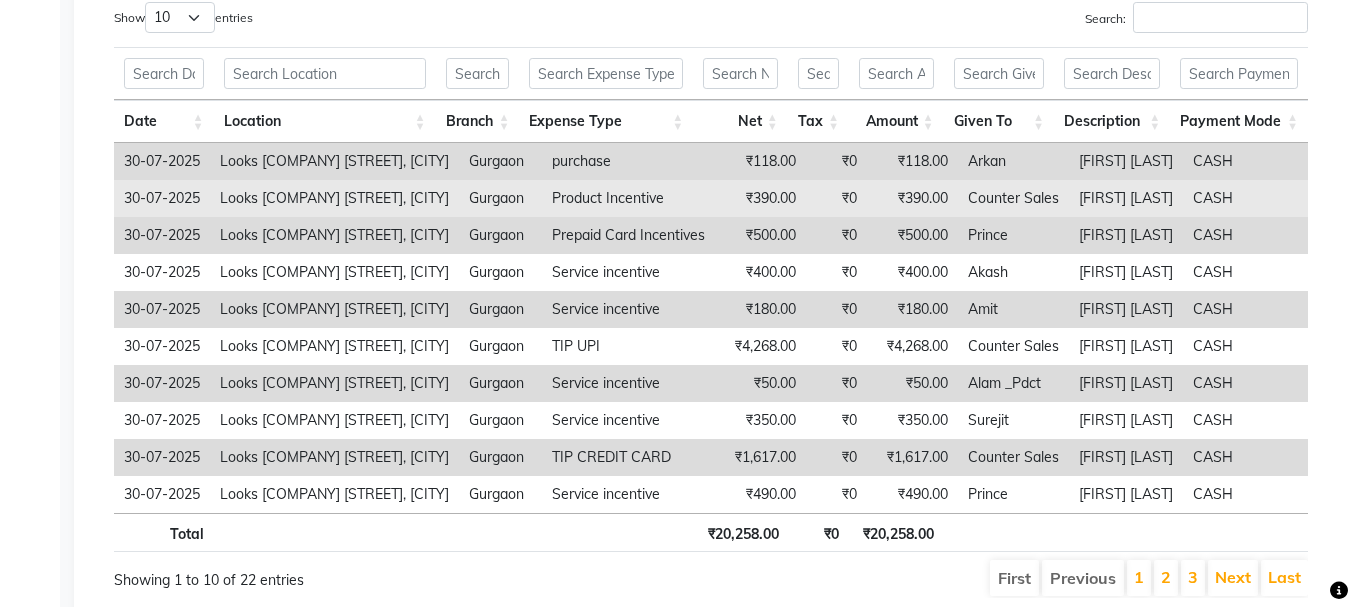 scroll, scrollTop: 400, scrollLeft: 0, axis: vertical 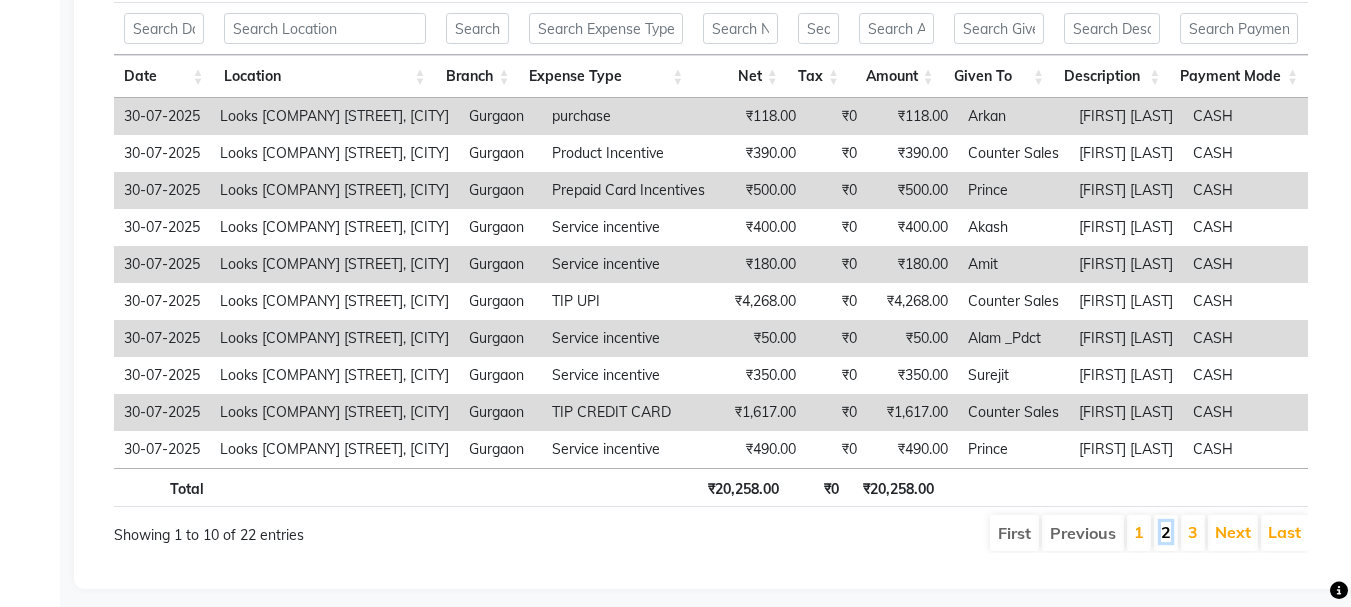 click on "2" at bounding box center (1166, 532) 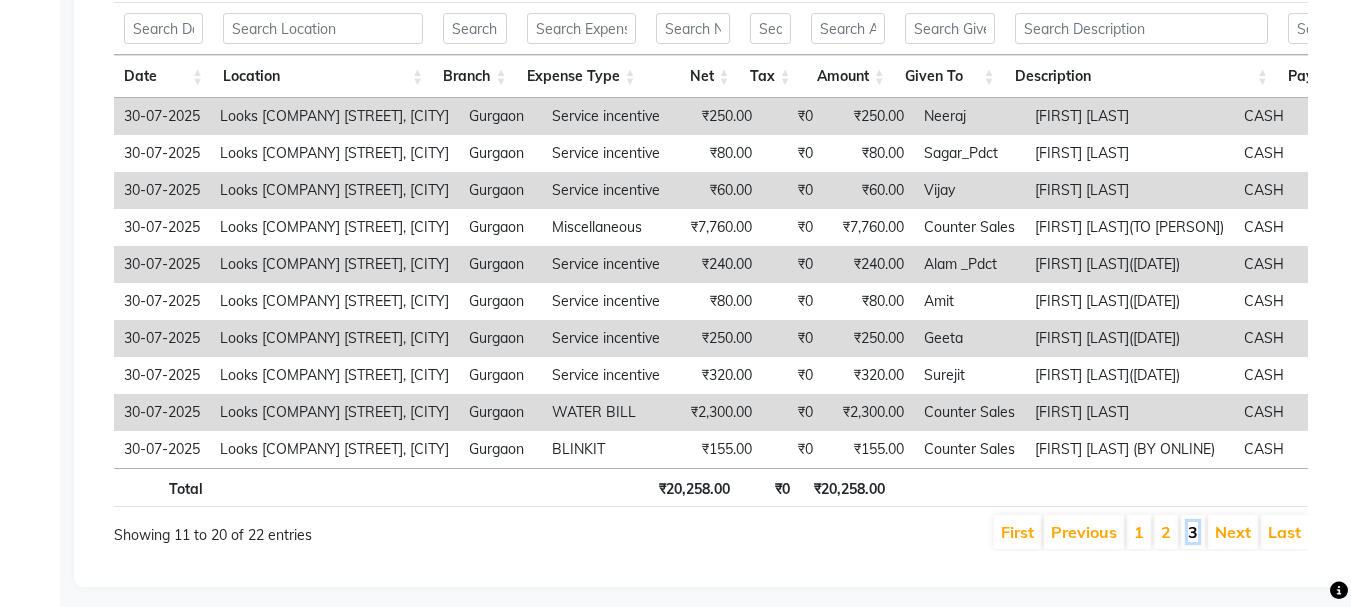 click on "3" at bounding box center [1193, 532] 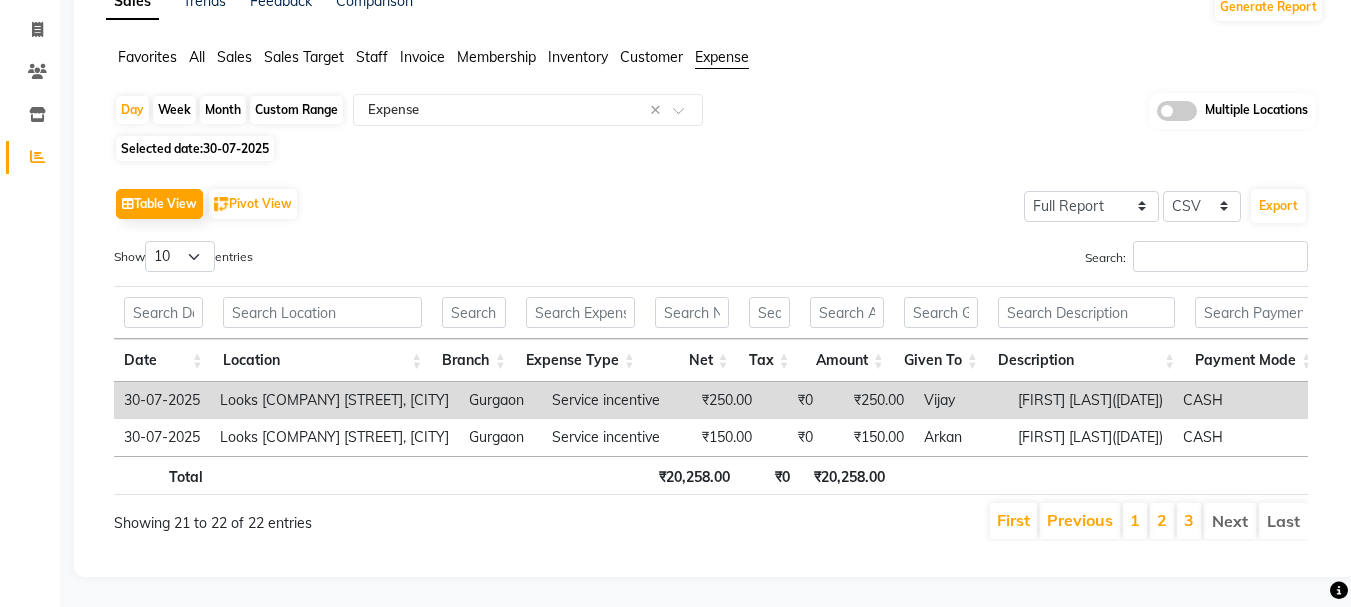 scroll, scrollTop: 146, scrollLeft: 0, axis: vertical 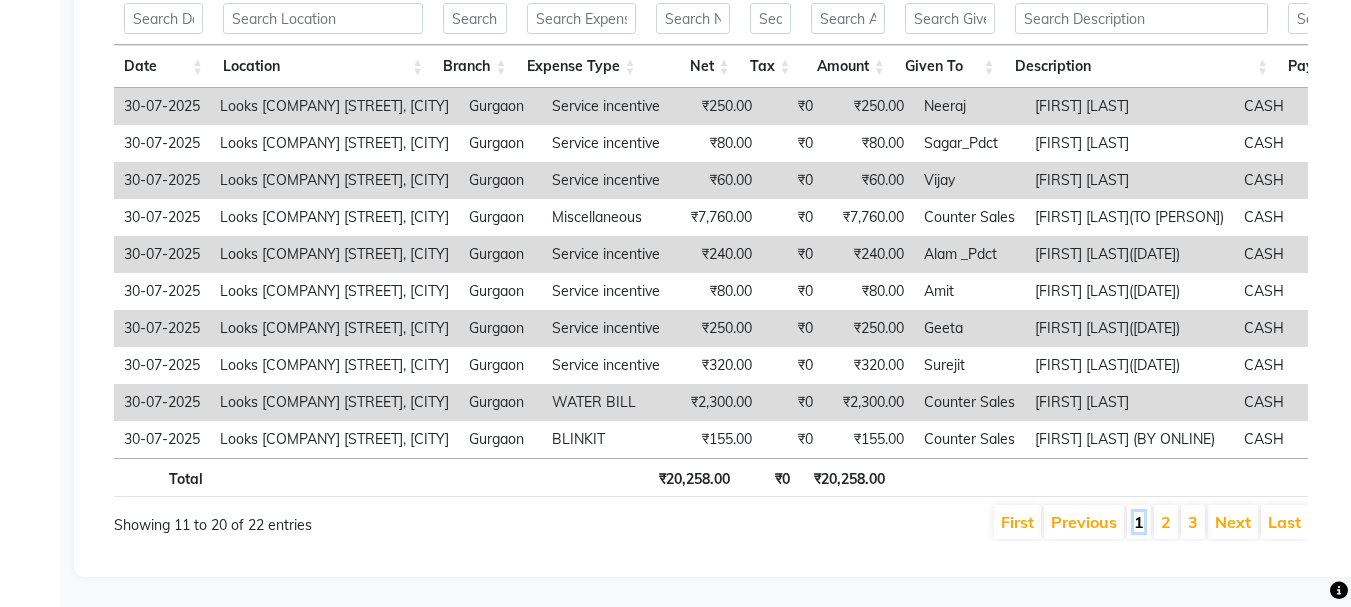 click on "1" at bounding box center [1139, 522] 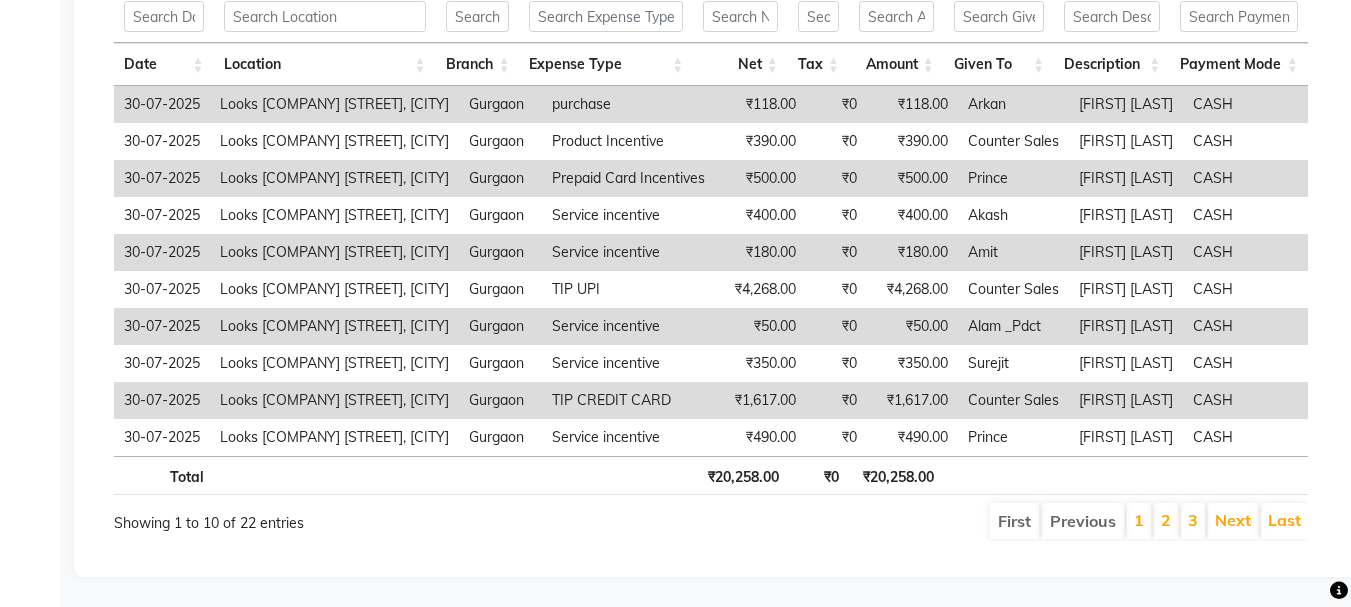 scroll, scrollTop: 427, scrollLeft: 0, axis: vertical 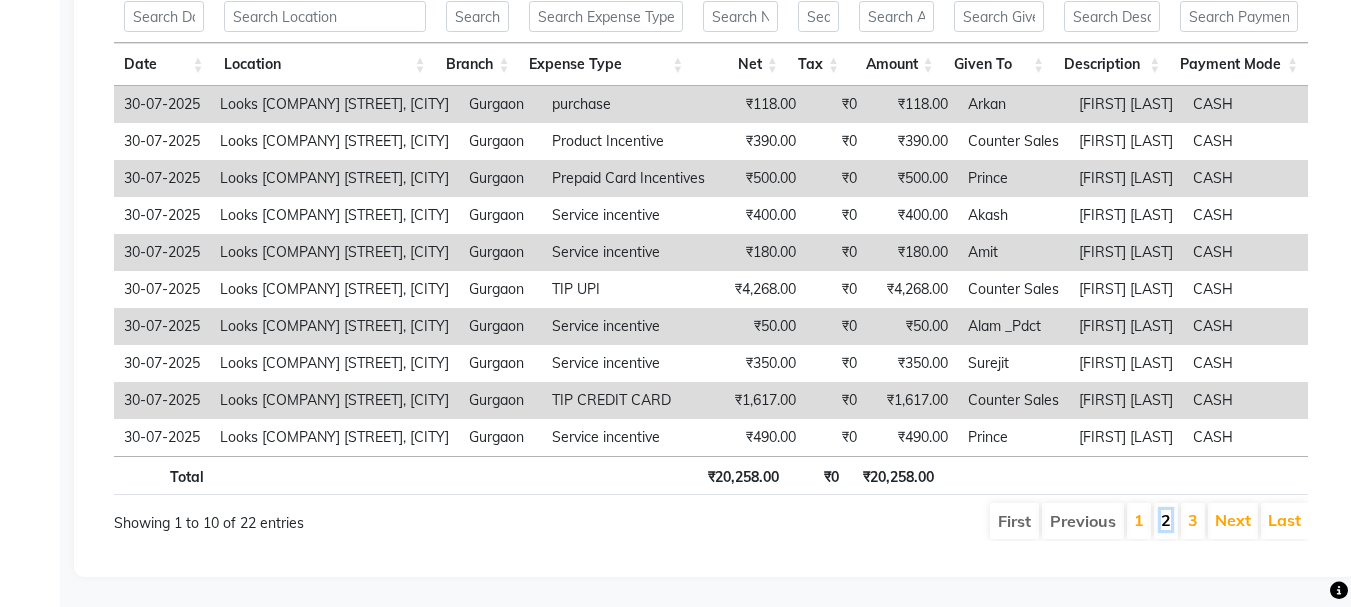 click on "2" at bounding box center [1166, 520] 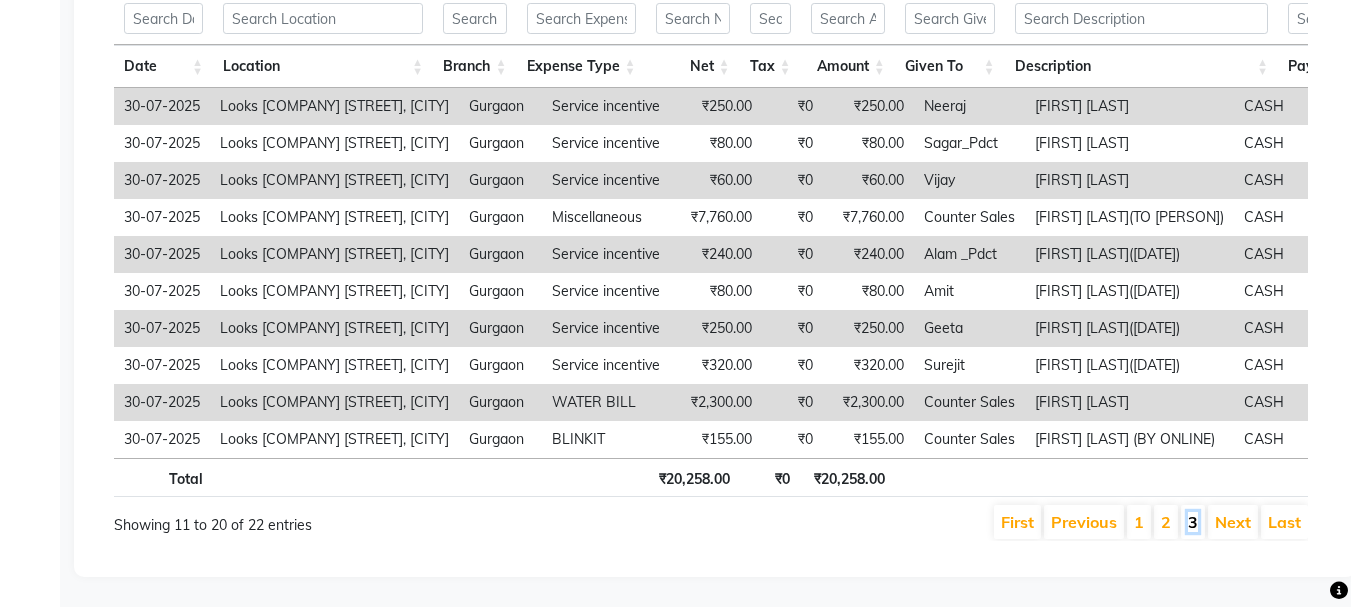 click on "3" at bounding box center (1193, 522) 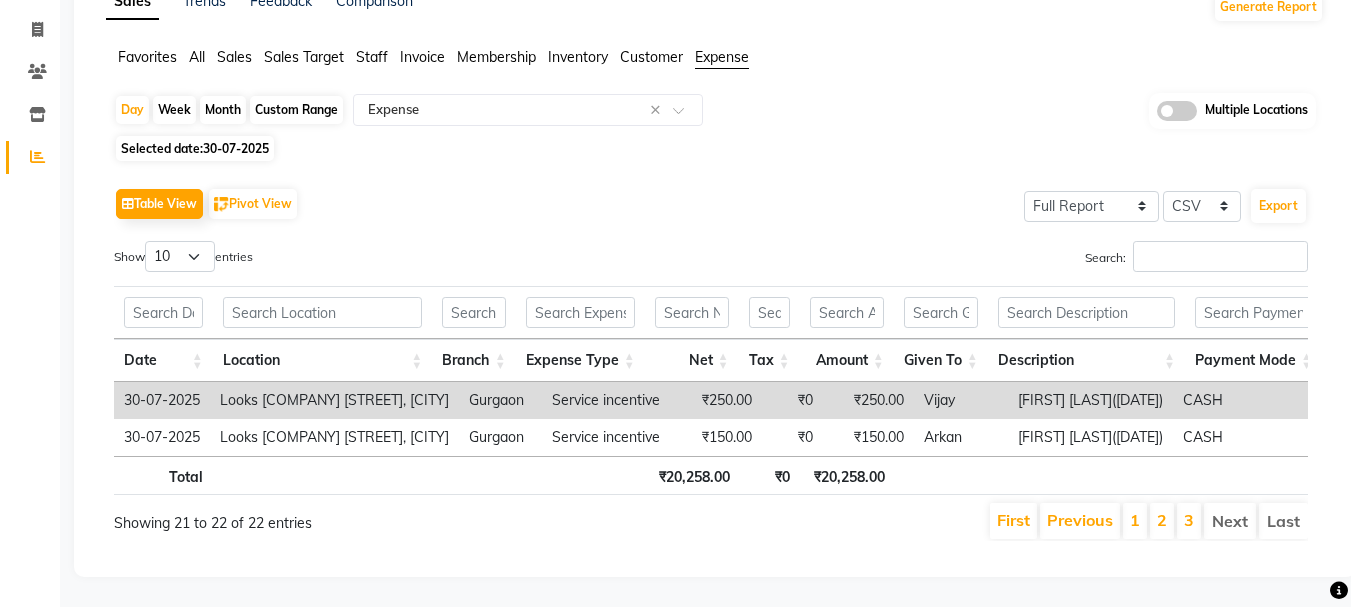 scroll, scrollTop: 146, scrollLeft: 0, axis: vertical 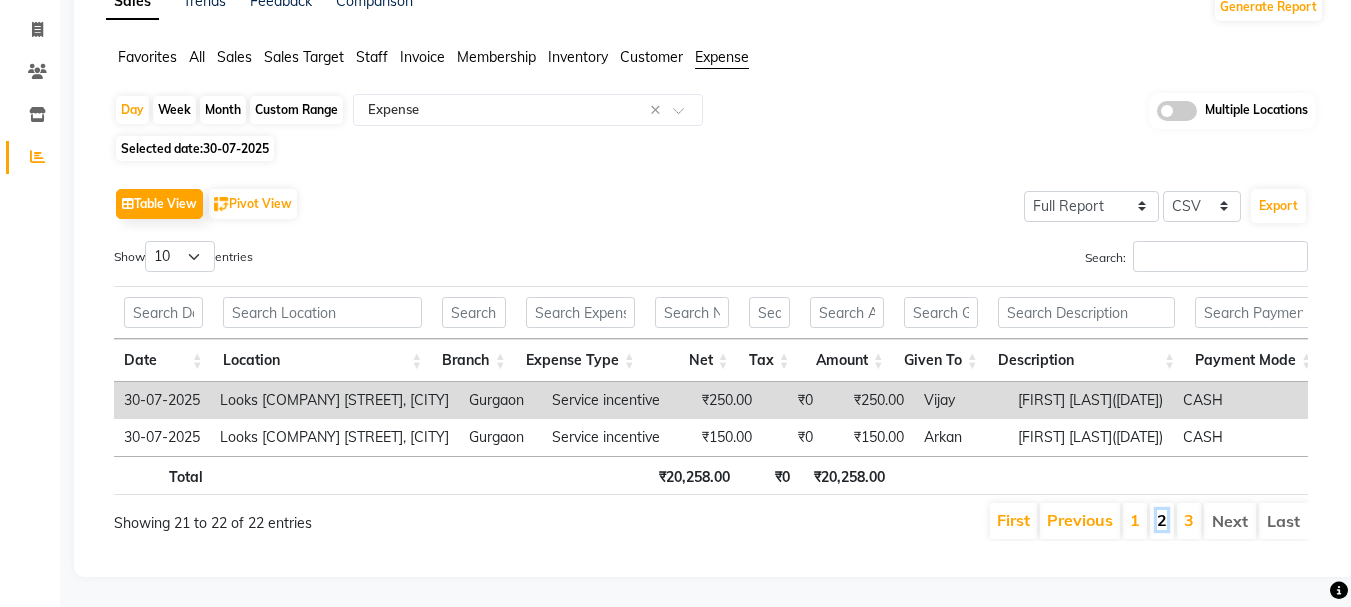 click on "2" at bounding box center (1162, 520) 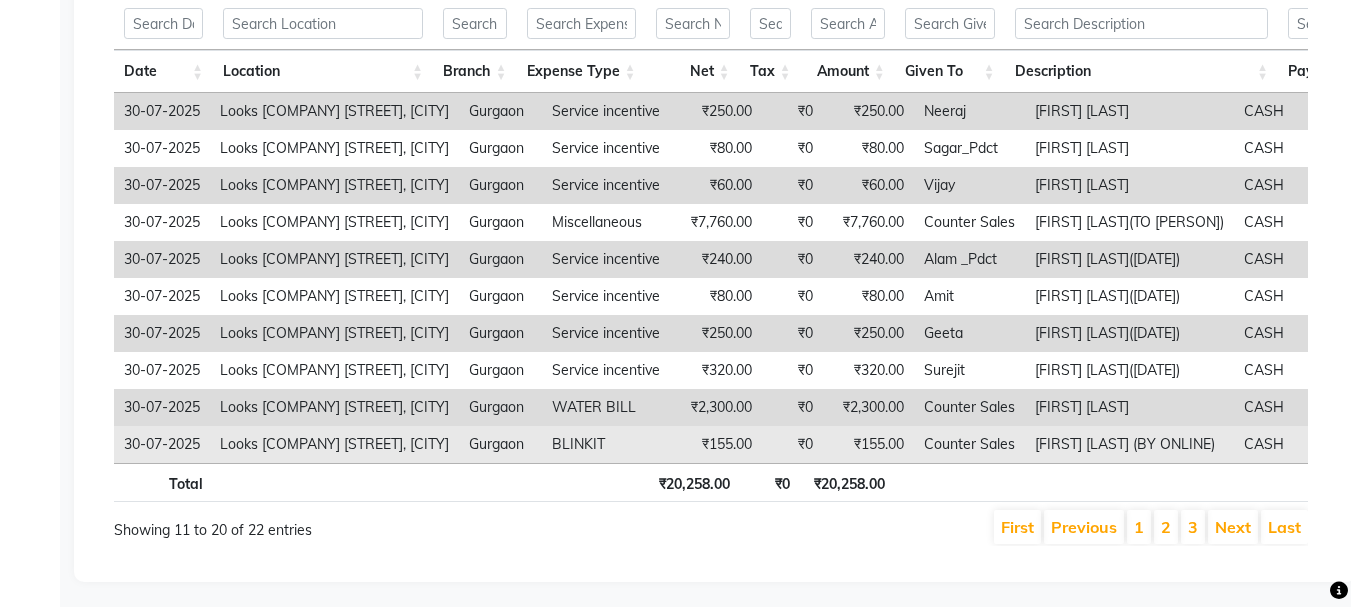 scroll, scrollTop: 440, scrollLeft: 0, axis: vertical 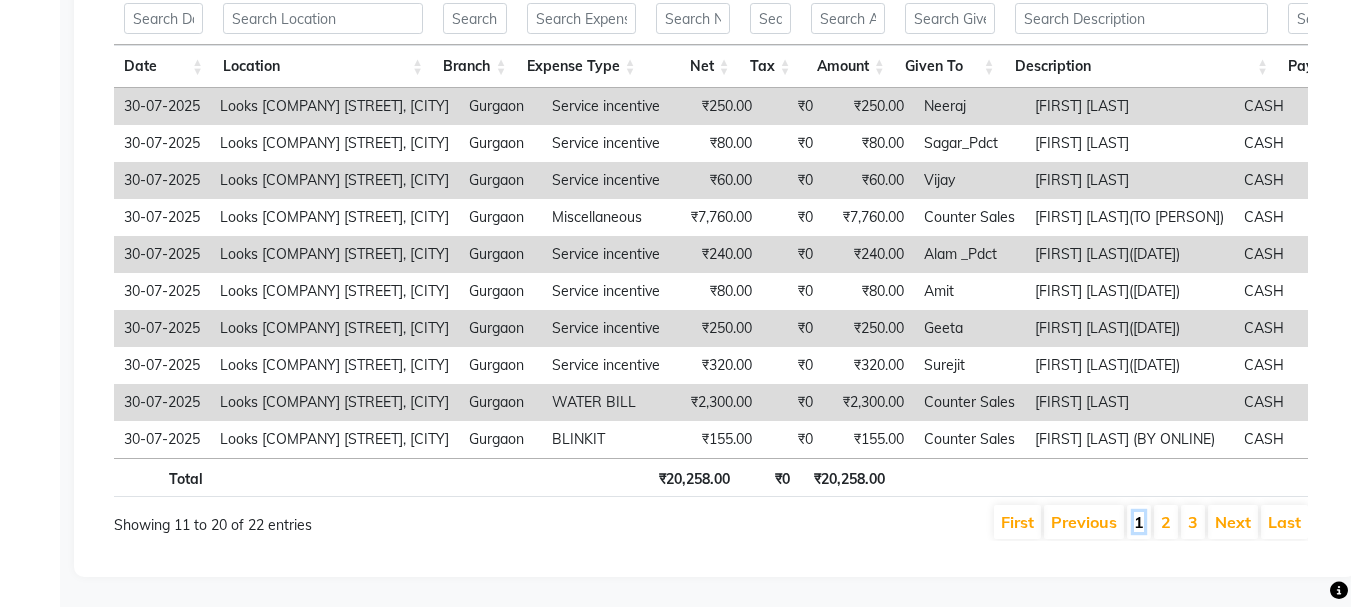 click on "1" at bounding box center [1139, 522] 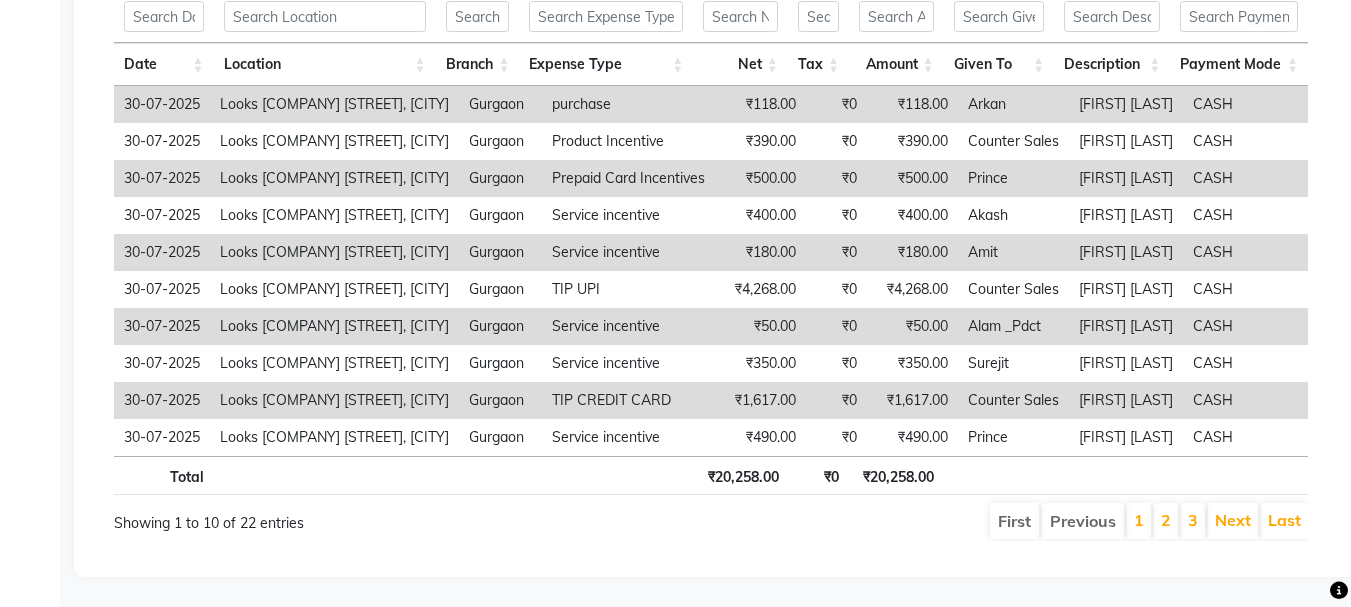 scroll, scrollTop: 427, scrollLeft: 0, axis: vertical 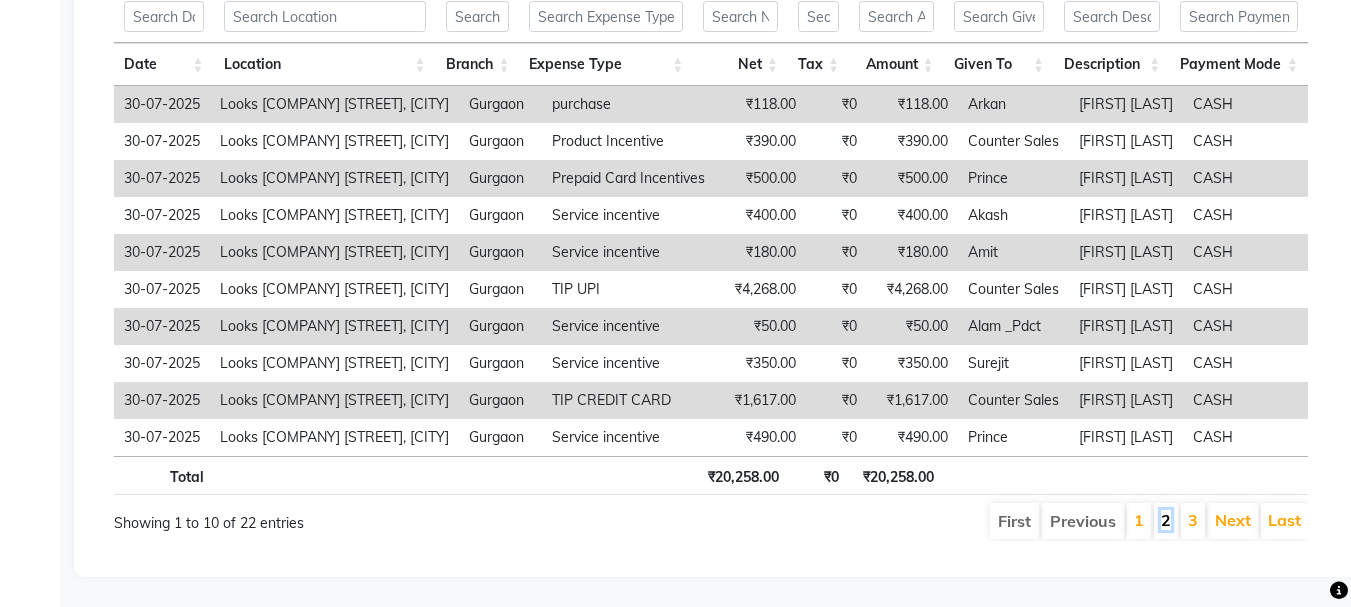click on "2" at bounding box center [1166, 520] 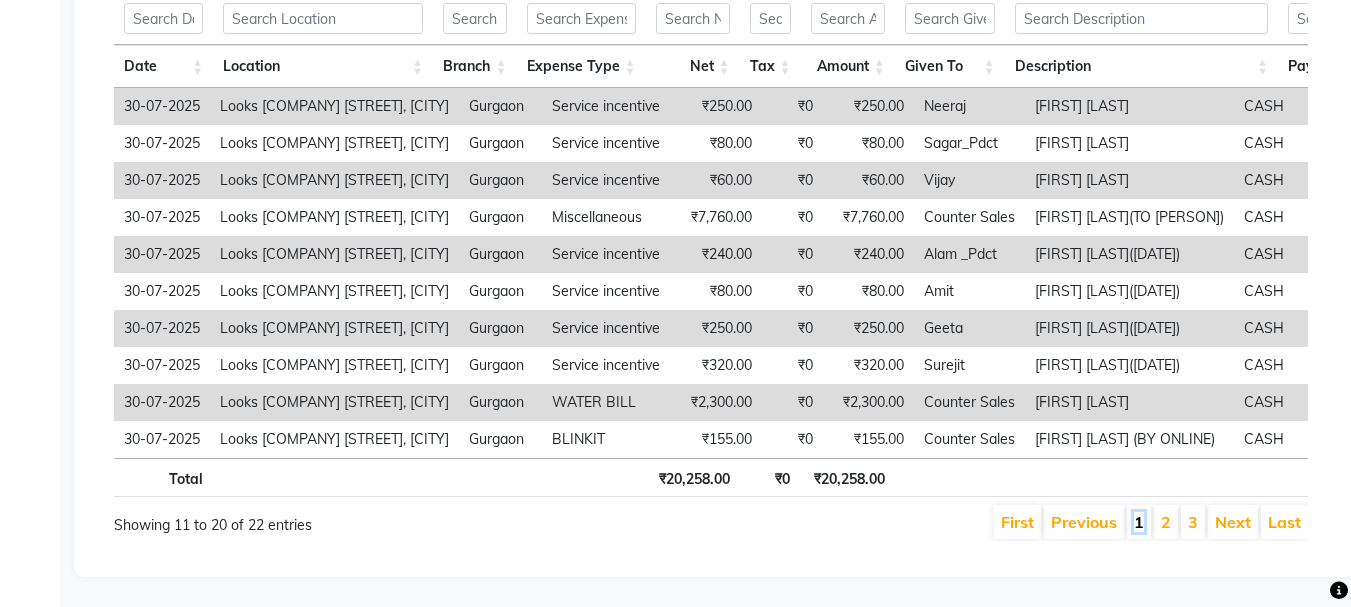 click on "1" at bounding box center (1139, 522) 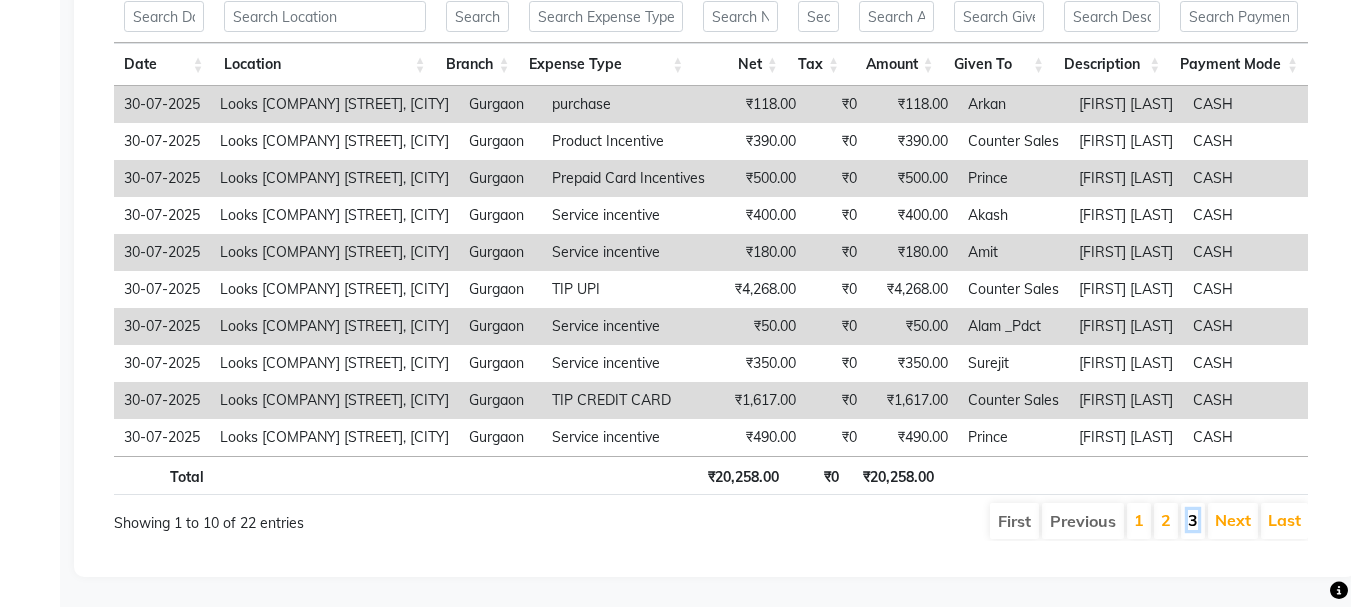 click on "3" at bounding box center (1193, 520) 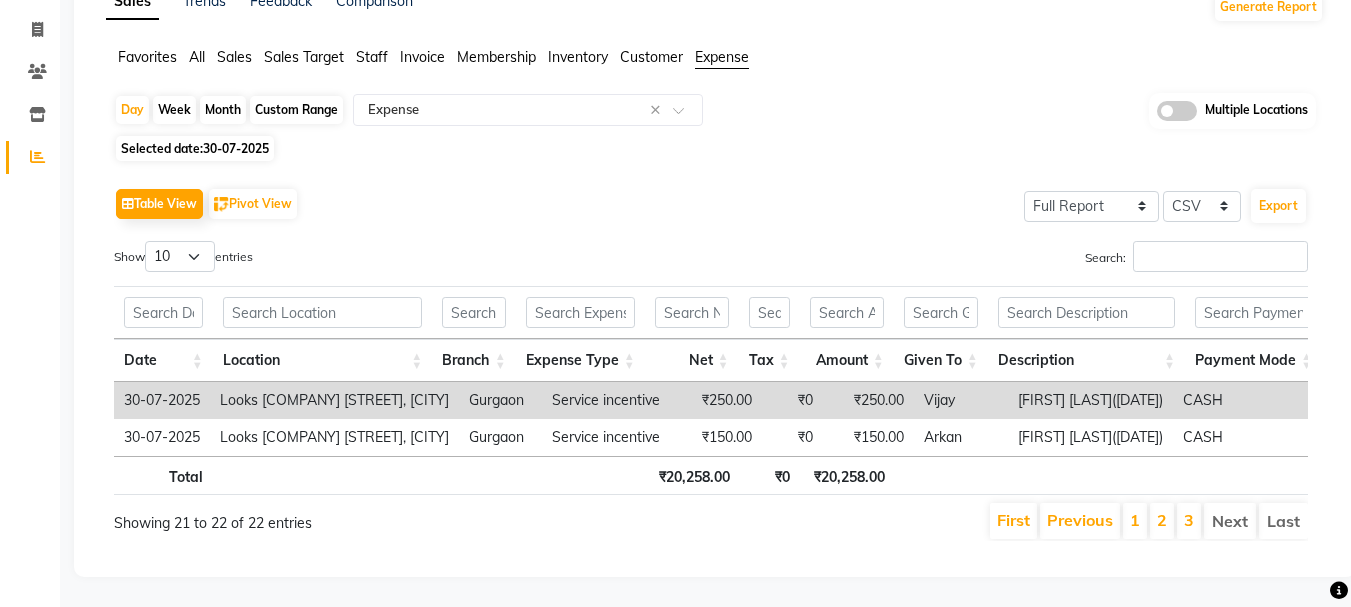 scroll, scrollTop: 146, scrollLeft: 0, axis: vertical 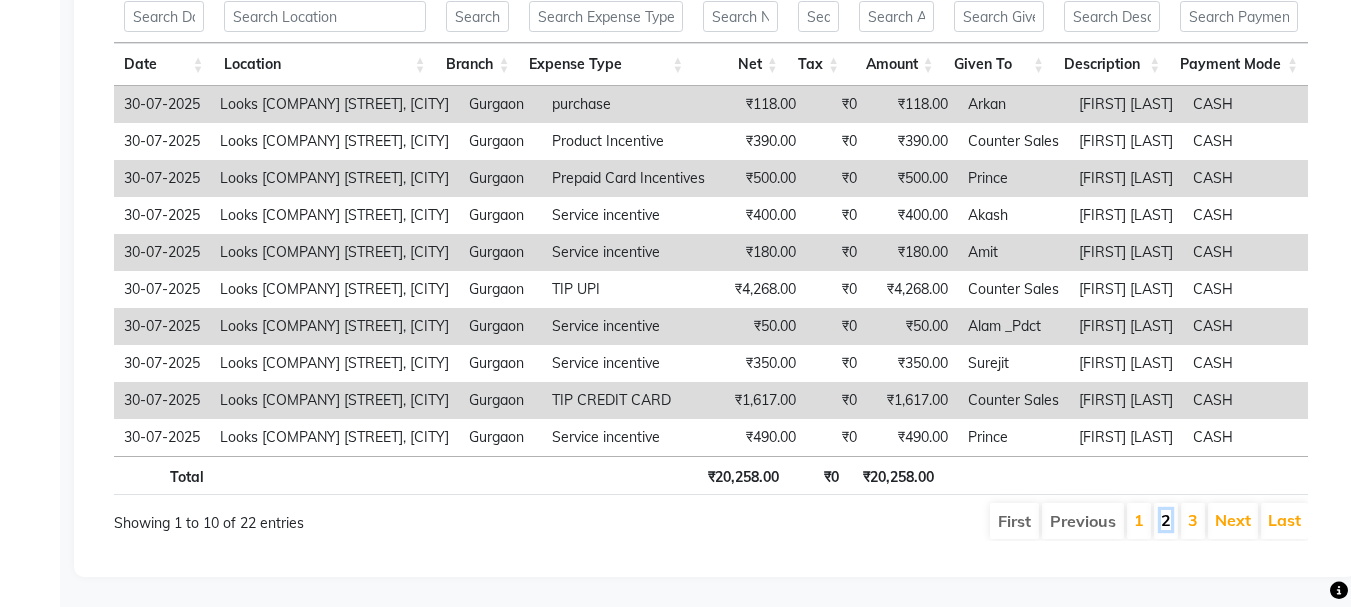 click on "2" at bounding box center (1166, 520) 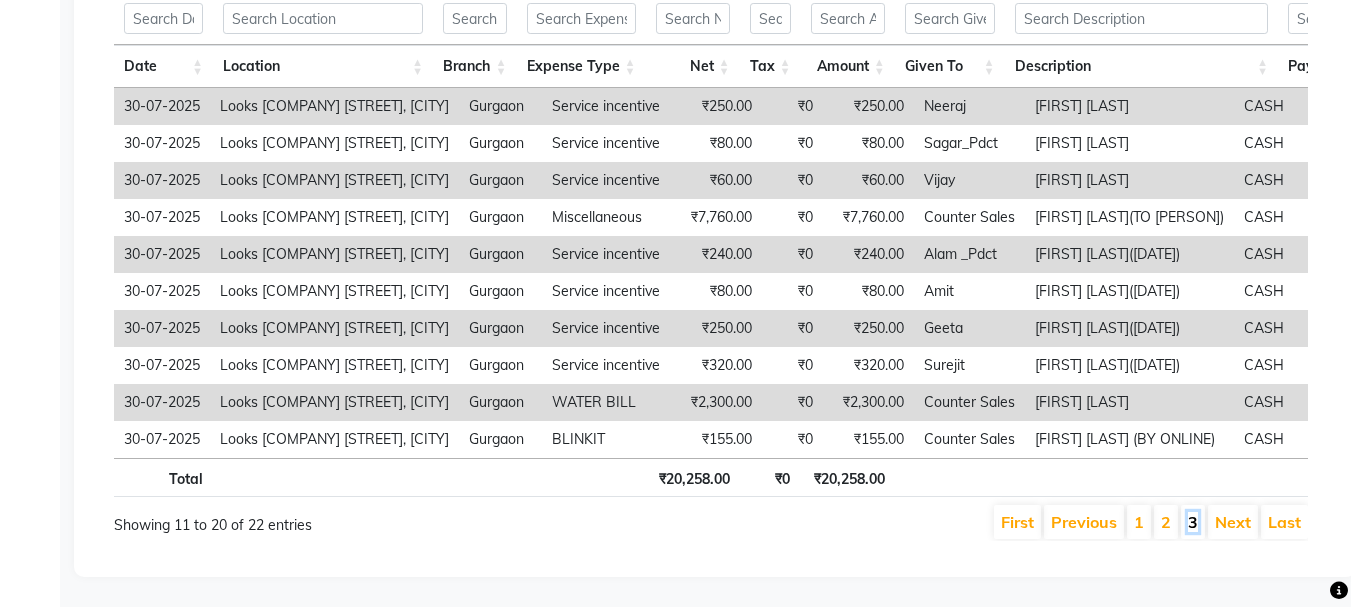 click on "3" at bounding box center [1193, 522] 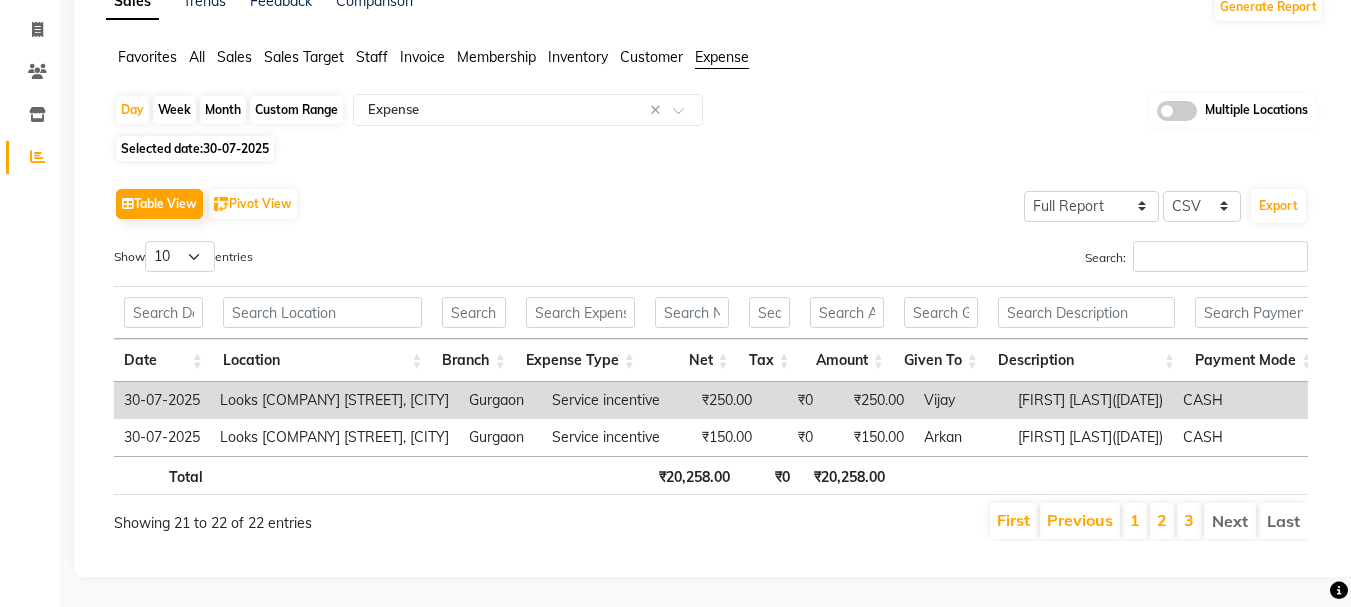 scroll, scrollTop: 146, scrollLeft: 0, axis: vertical 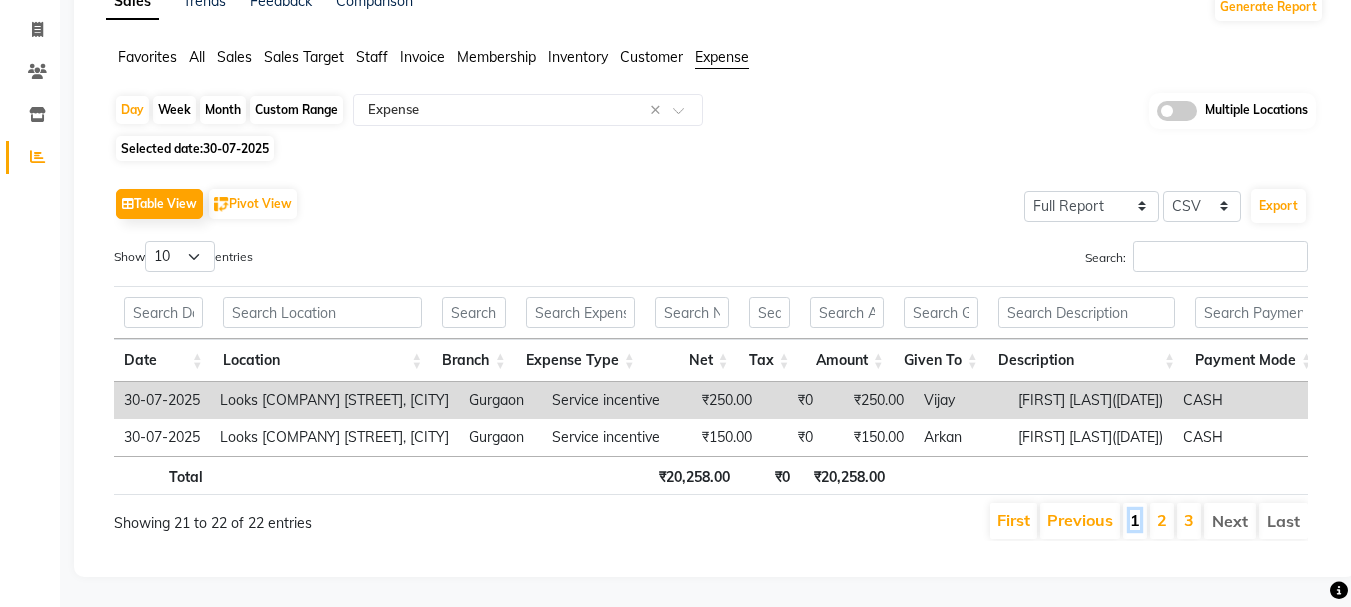 click on "1" at bounding box center (1135, 520) 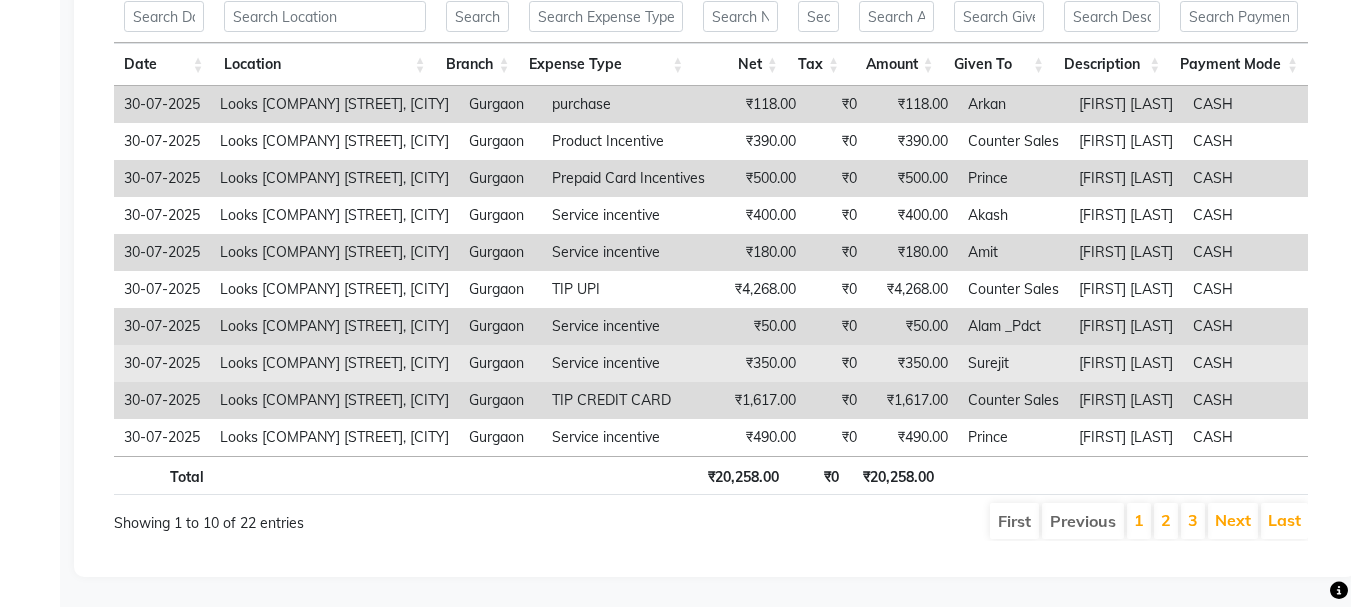 scroll, scrollTop: 427, scrollLeft: 0, axis: vertical 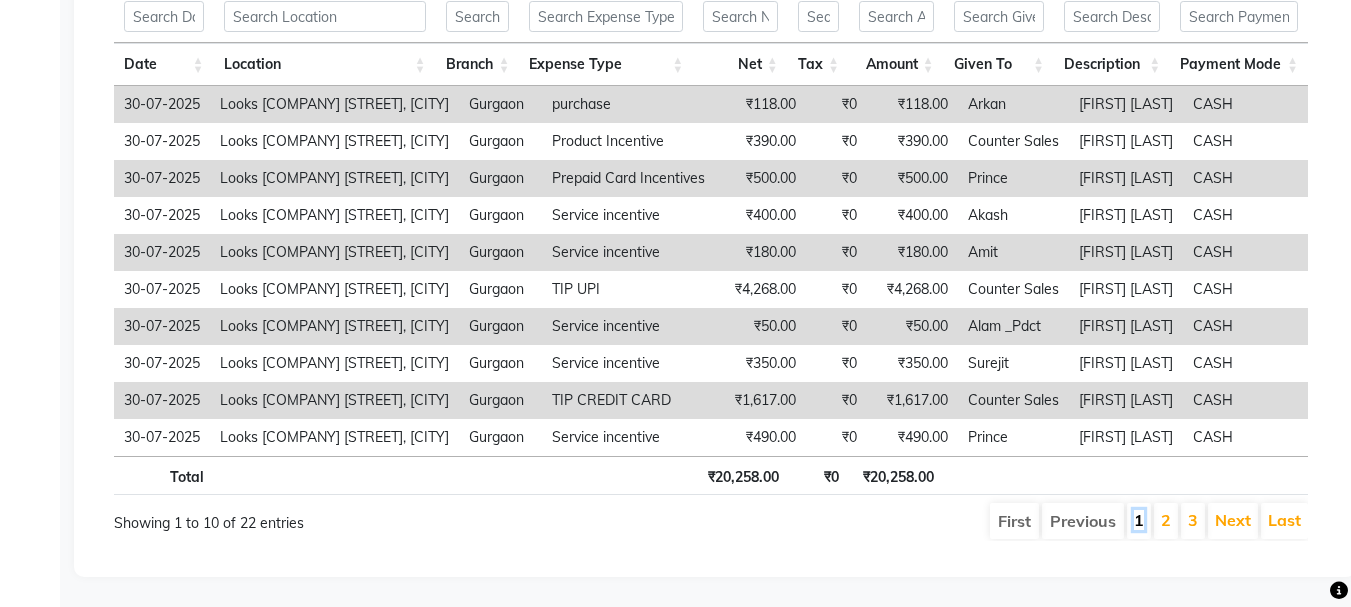 click on "1" at bounding box center (1139, 520) 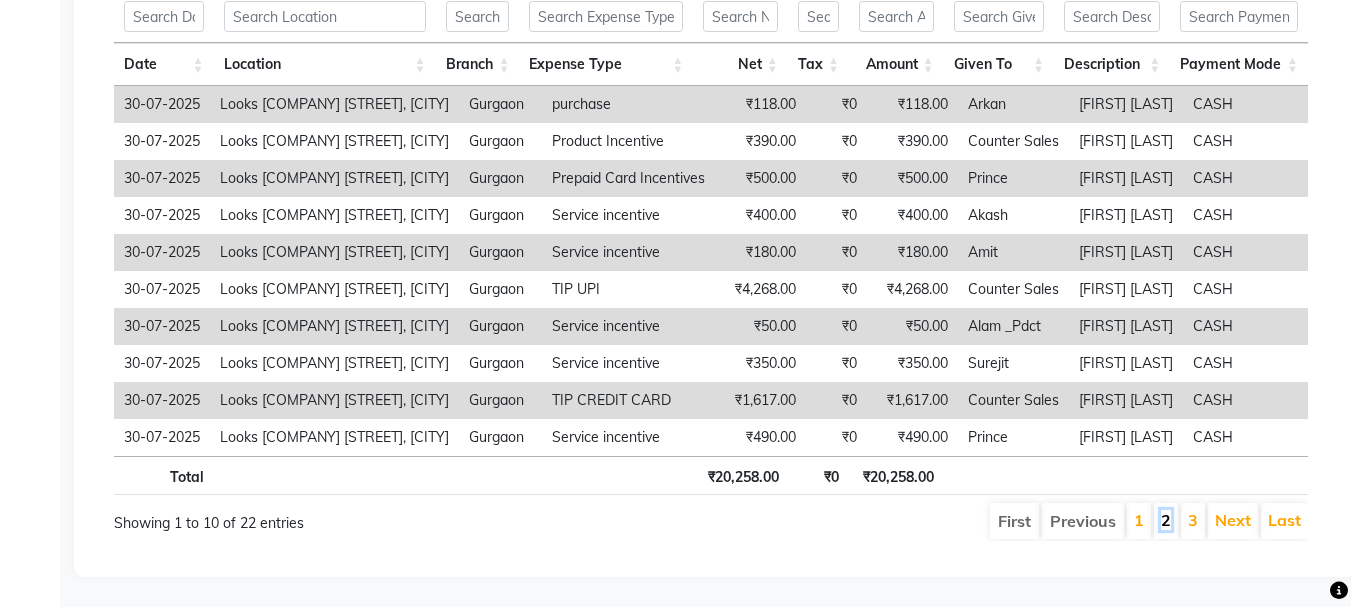 click on "2" at bounding box center (1166, 520) 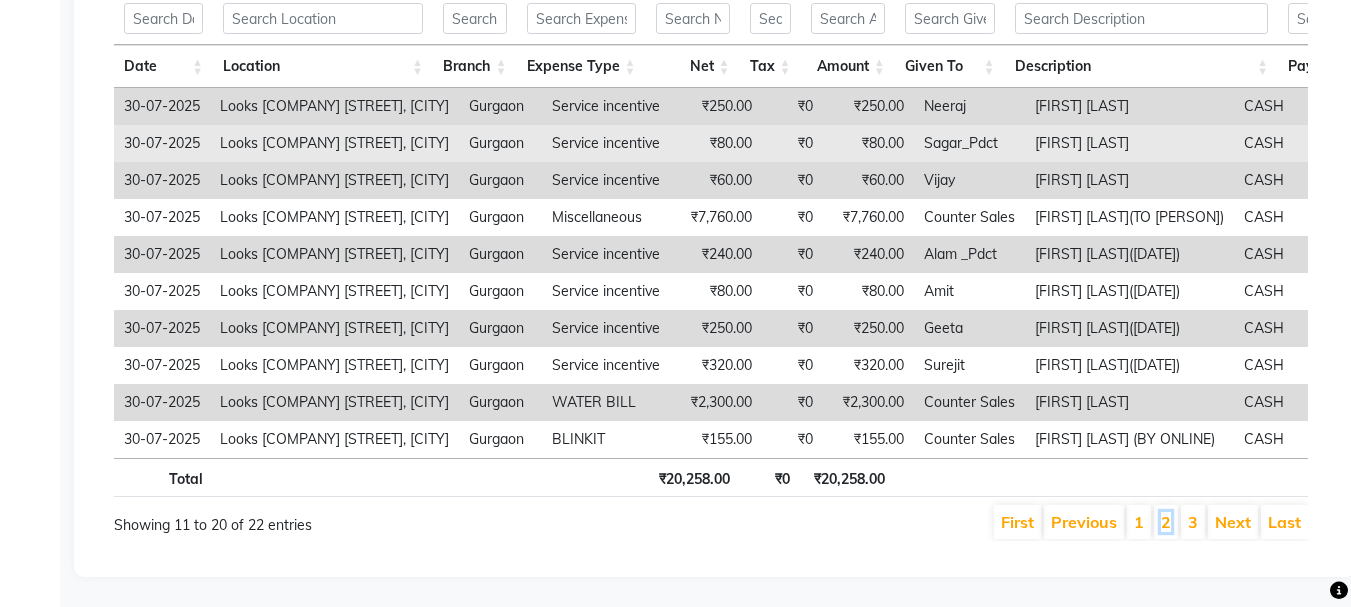 scroll, scrollTop: 440, scrollLeft: 0, axis: vertical 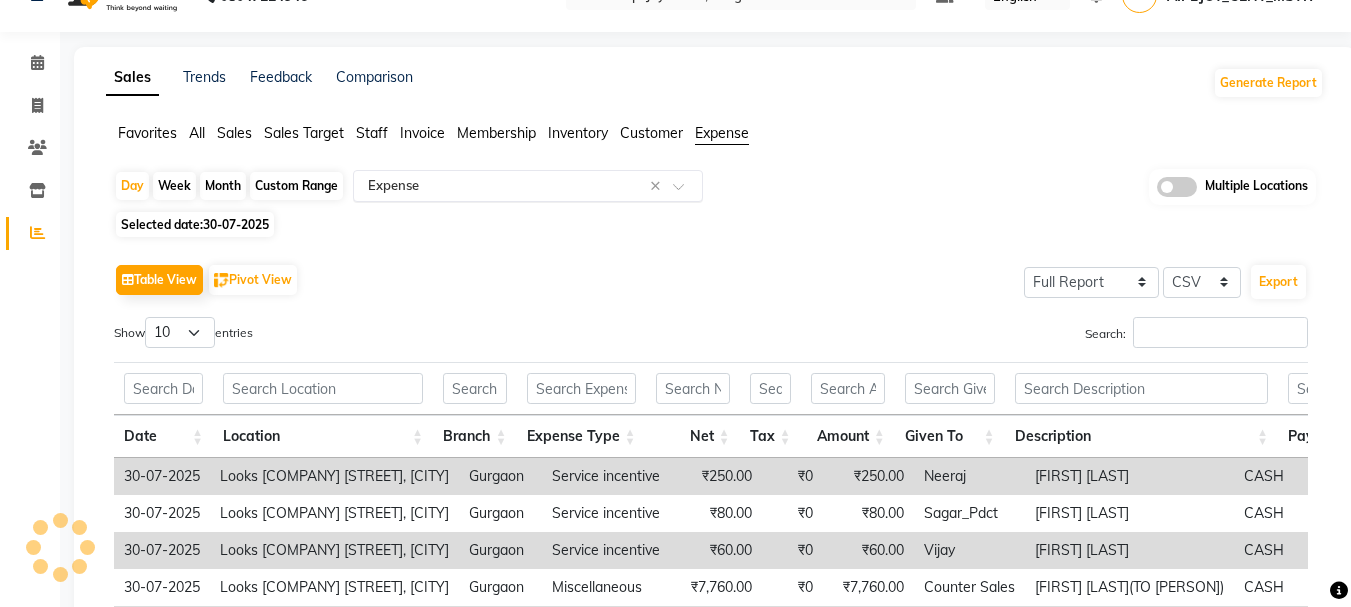 click 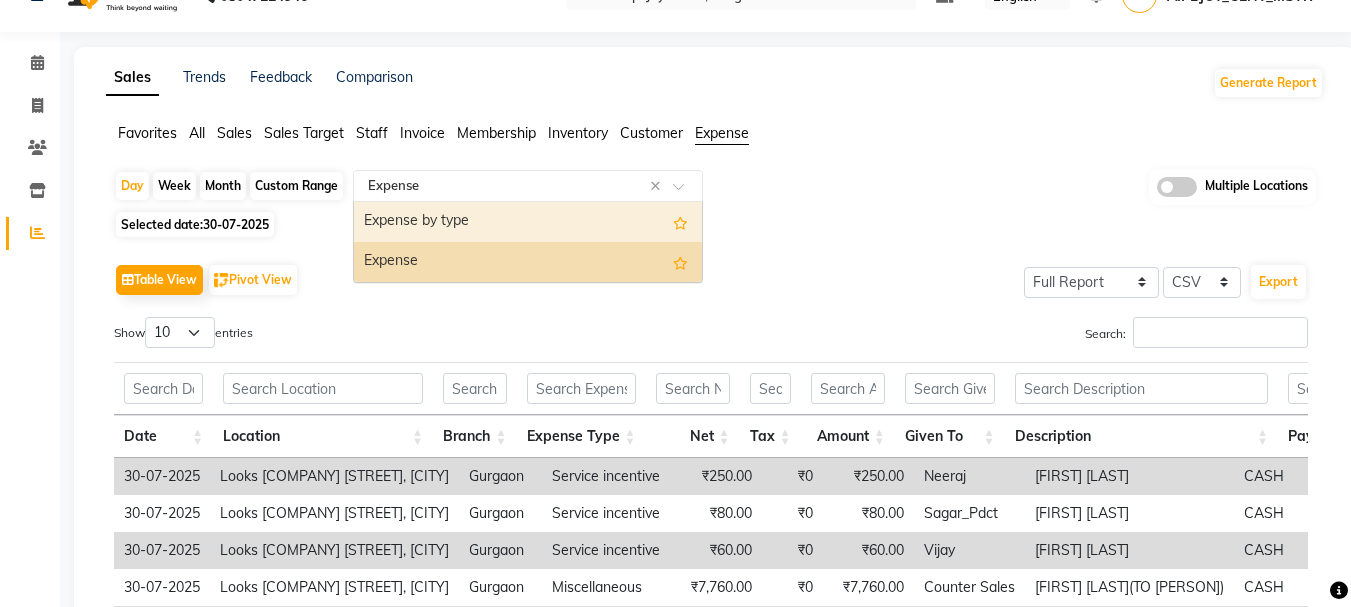 click on "Expense by type" at bounding box center [528, 222] 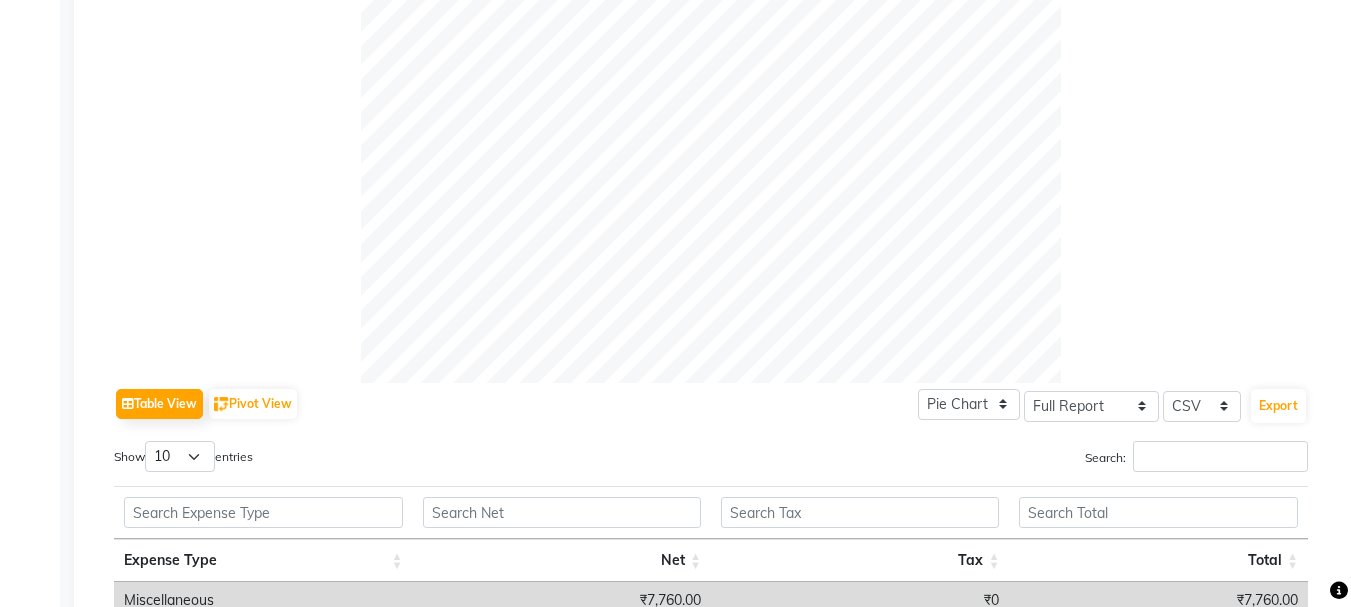 scroll, scrollTop: 1114, scrollLeft: 0, axis: vertical 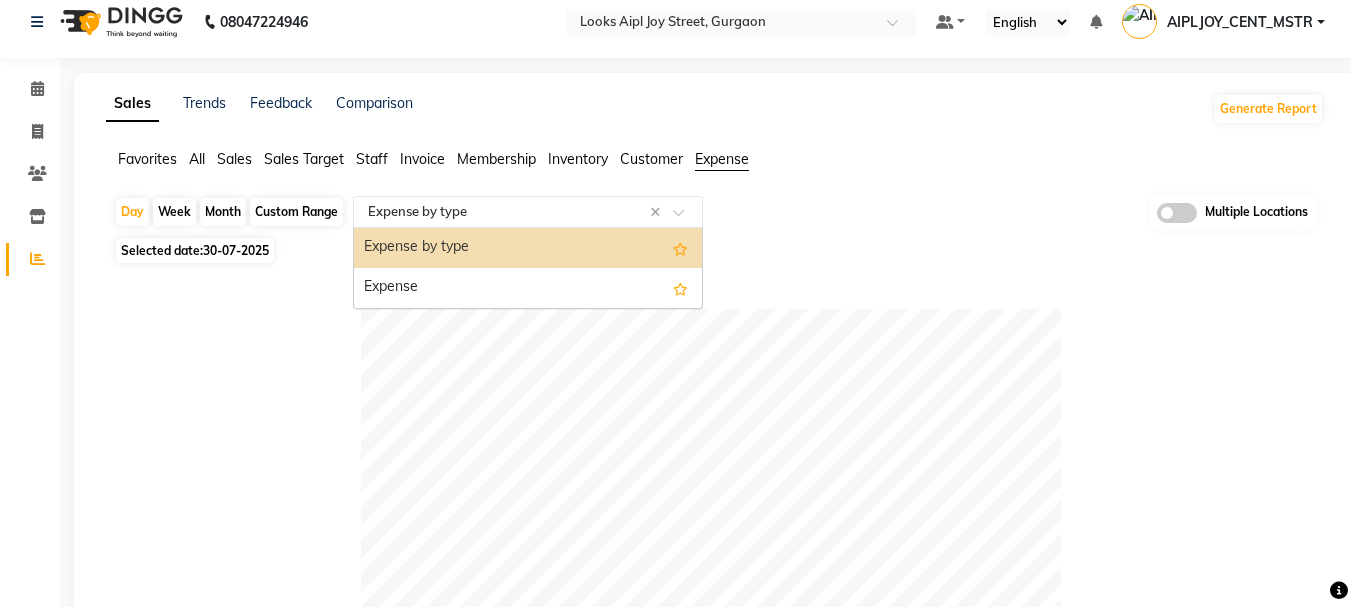 click 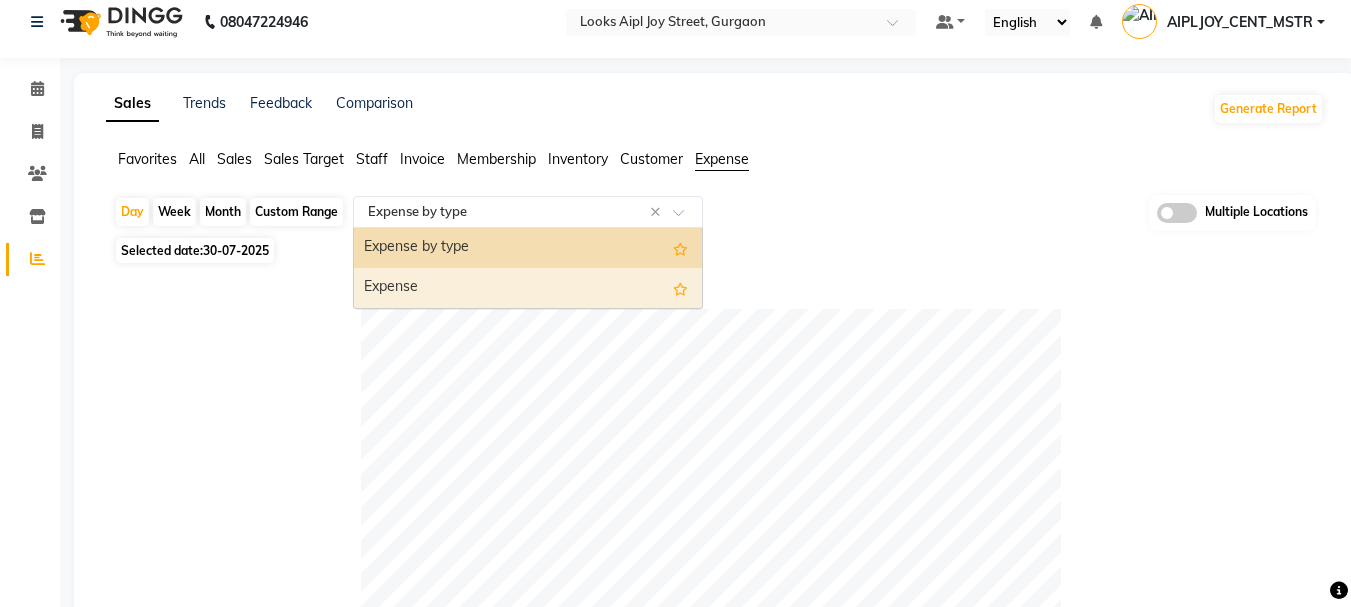 click on "Expense" at bounding box center [528, 288] 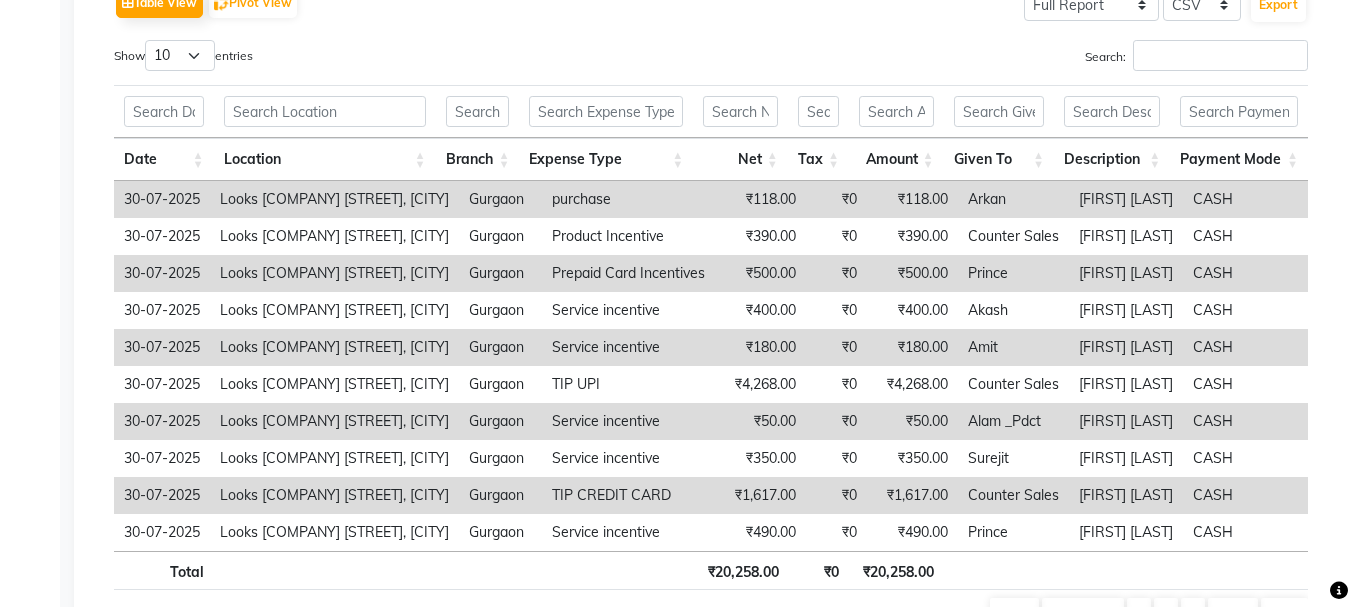 scroll, scrollTop: 400, scrollLeft: 0, axis: vertical 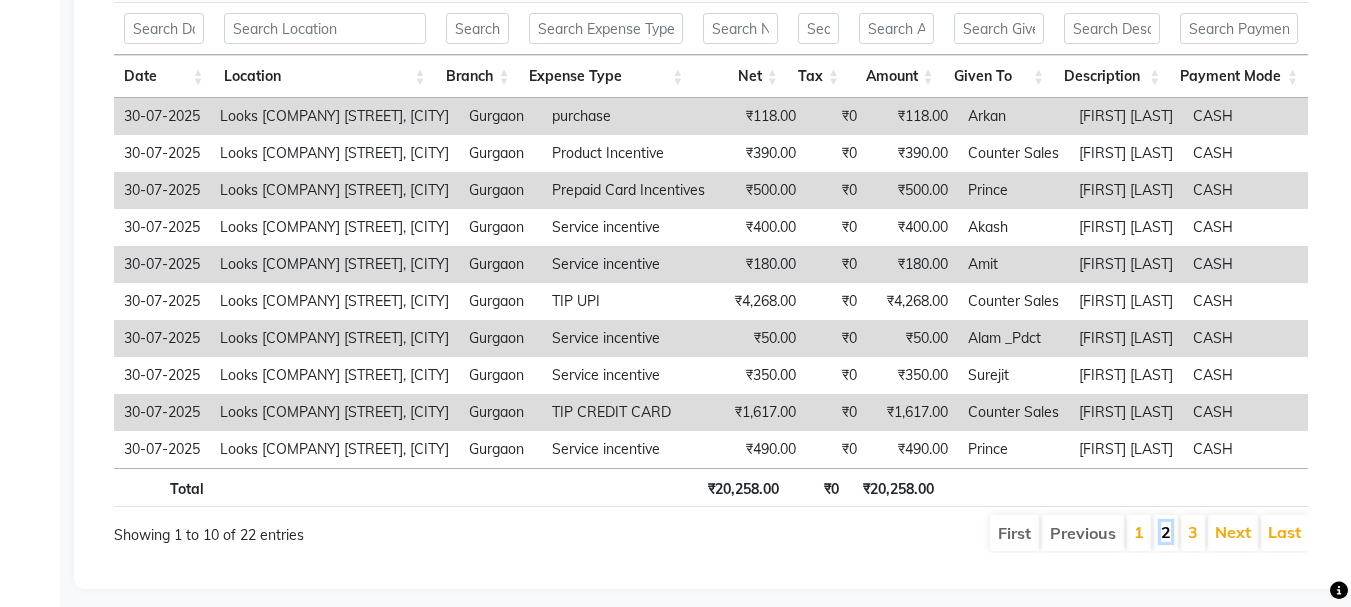 click on "2" at bounding box center [1166, 532] 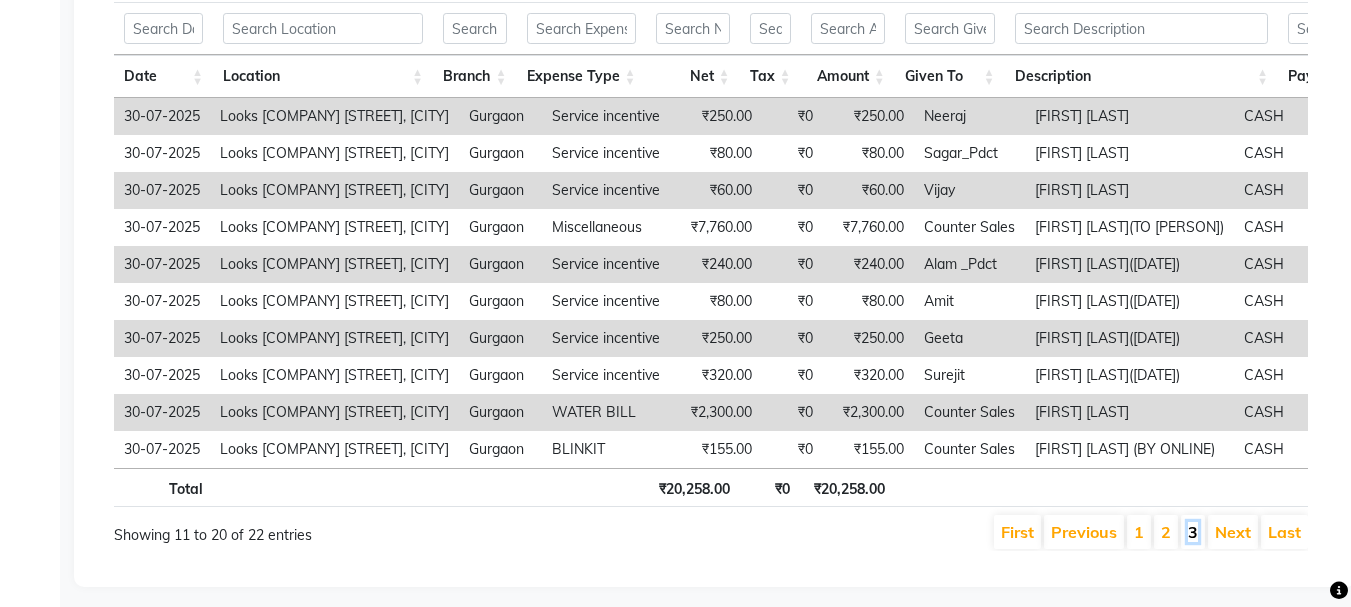 click on "3" at bounding box center [1193, 532] 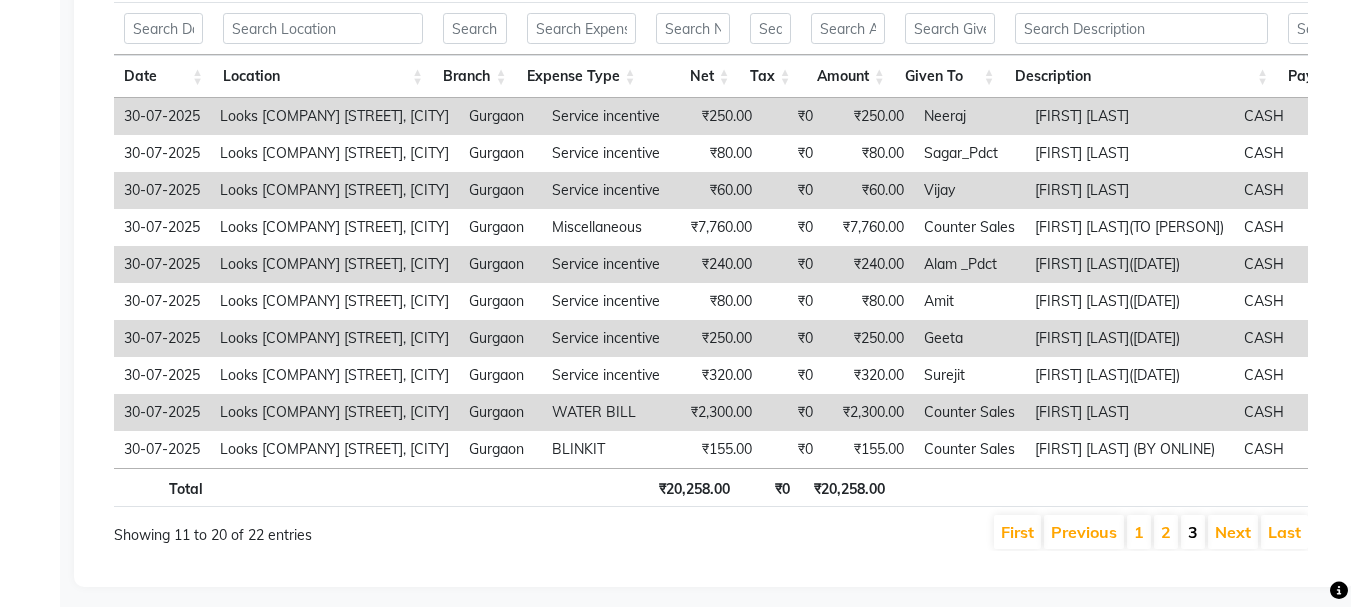 scroll, scrollTop: 146, scrollLeft: 0, axis: vertical 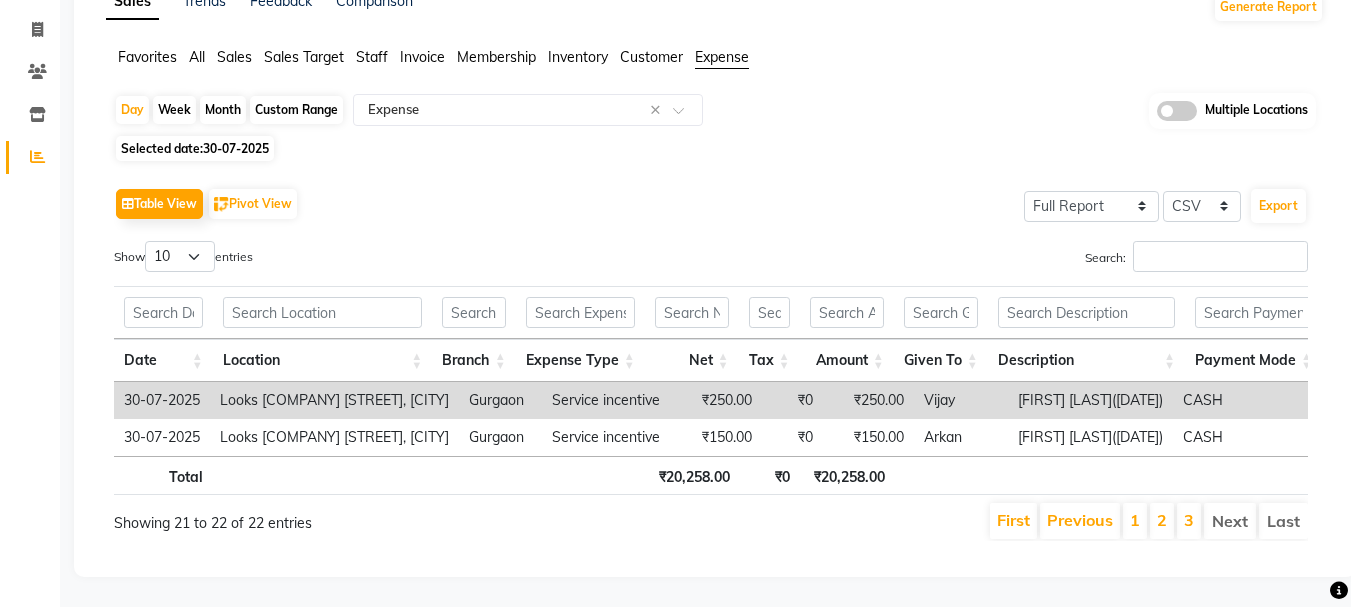 click on "30-07-2025" 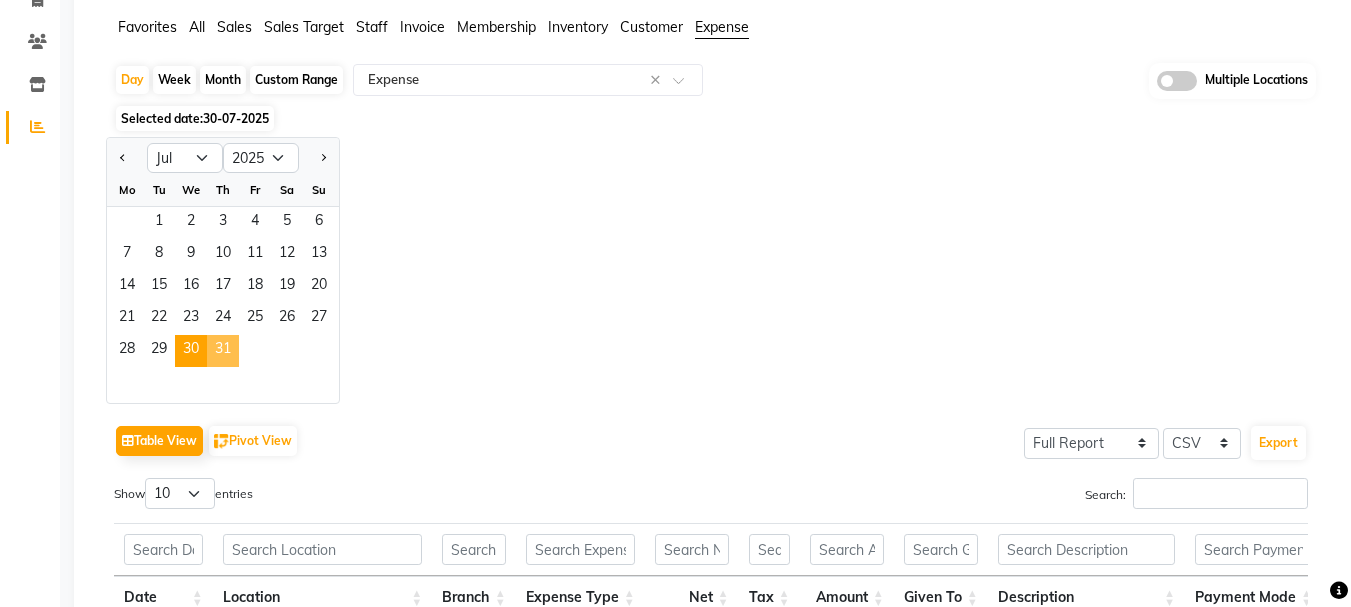 click on "31" 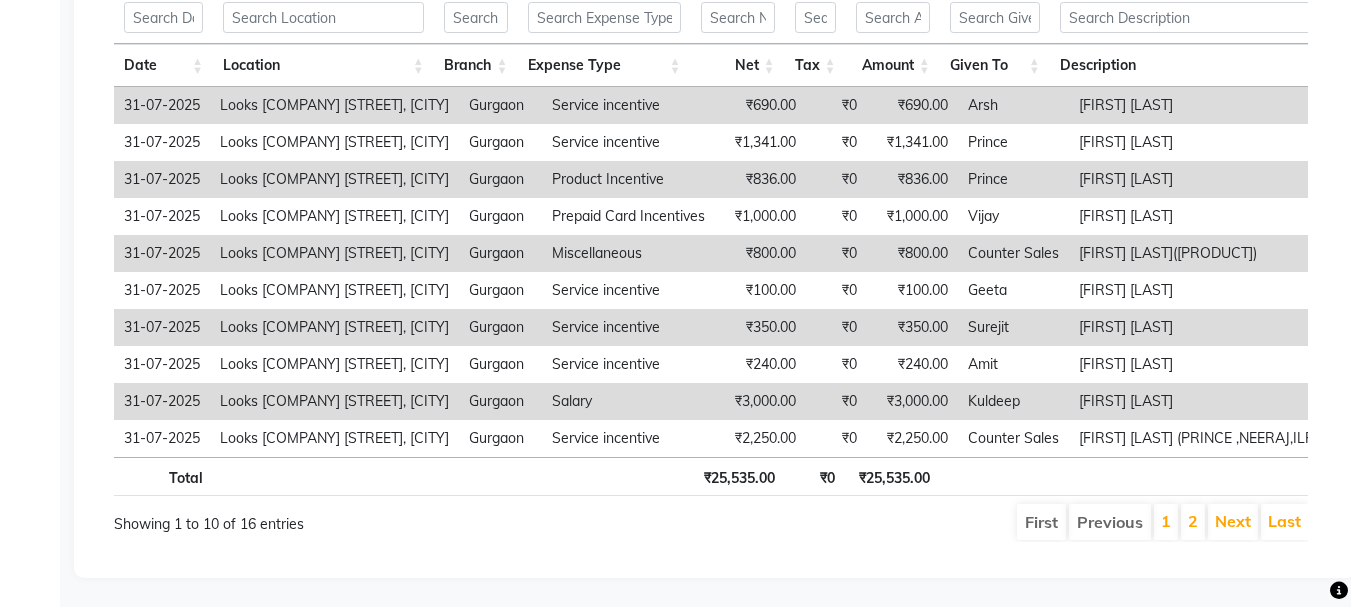scroll, scrollTop: 442, scrollLeft: 0, axis: vertical 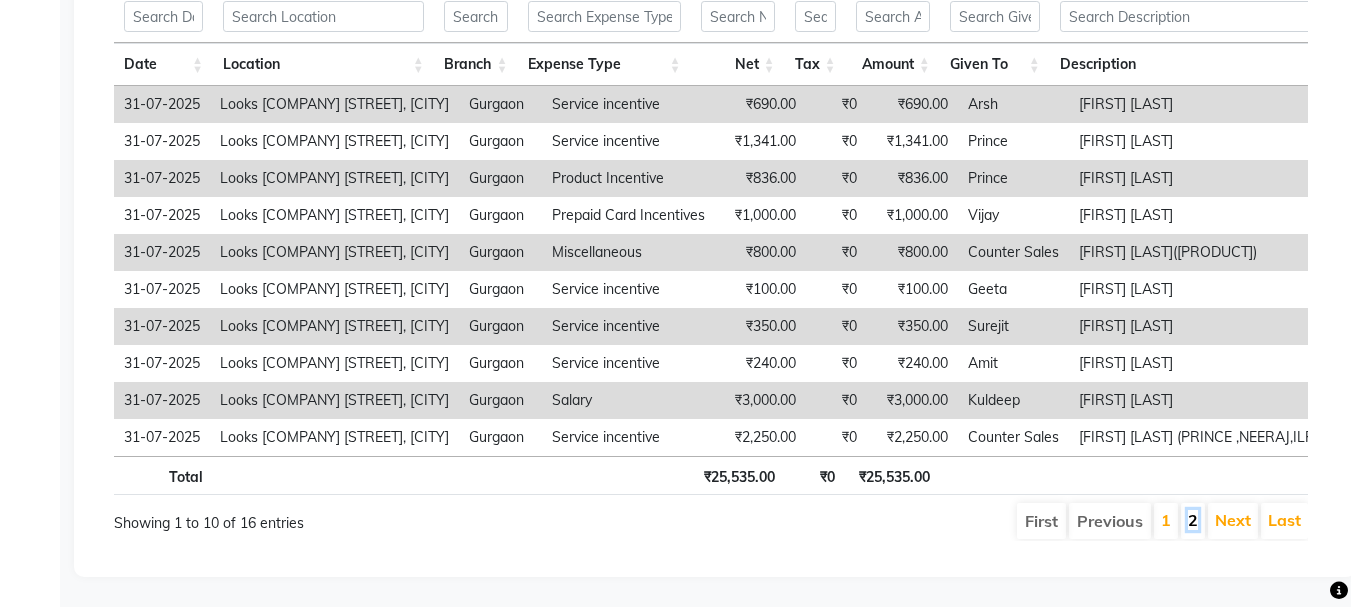 click on "2" at bounding box center (1193, 520) 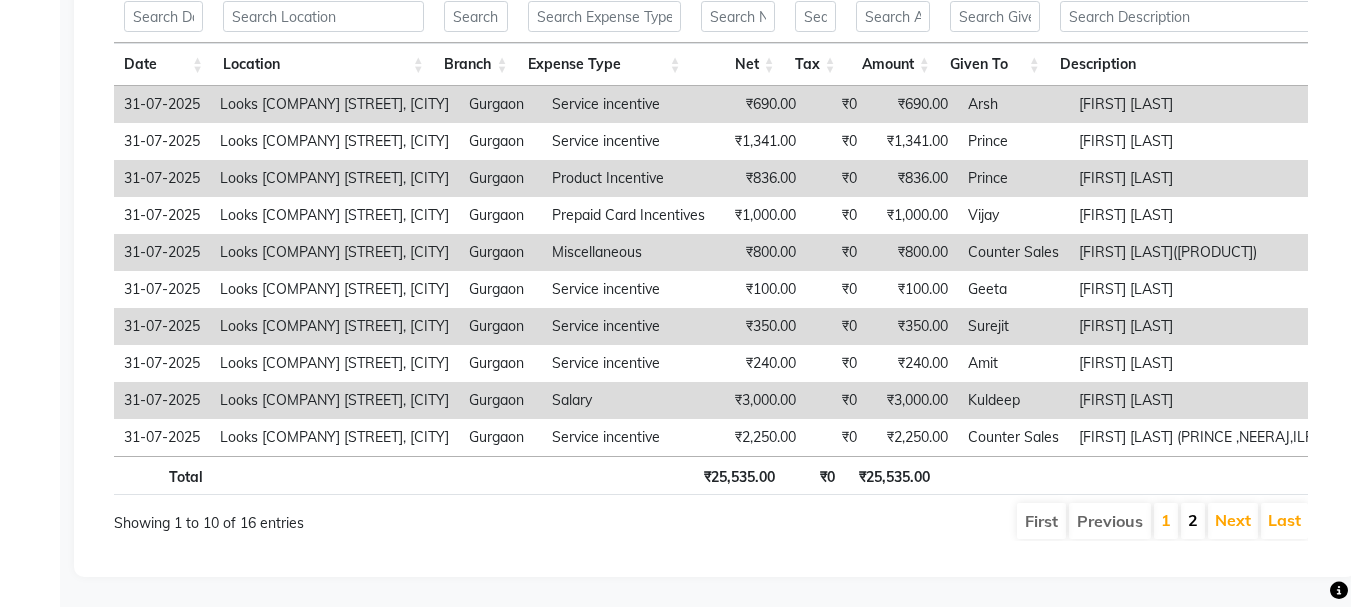 scroll, scrollTop: 294, scrollLeft: 0, axis: vertical 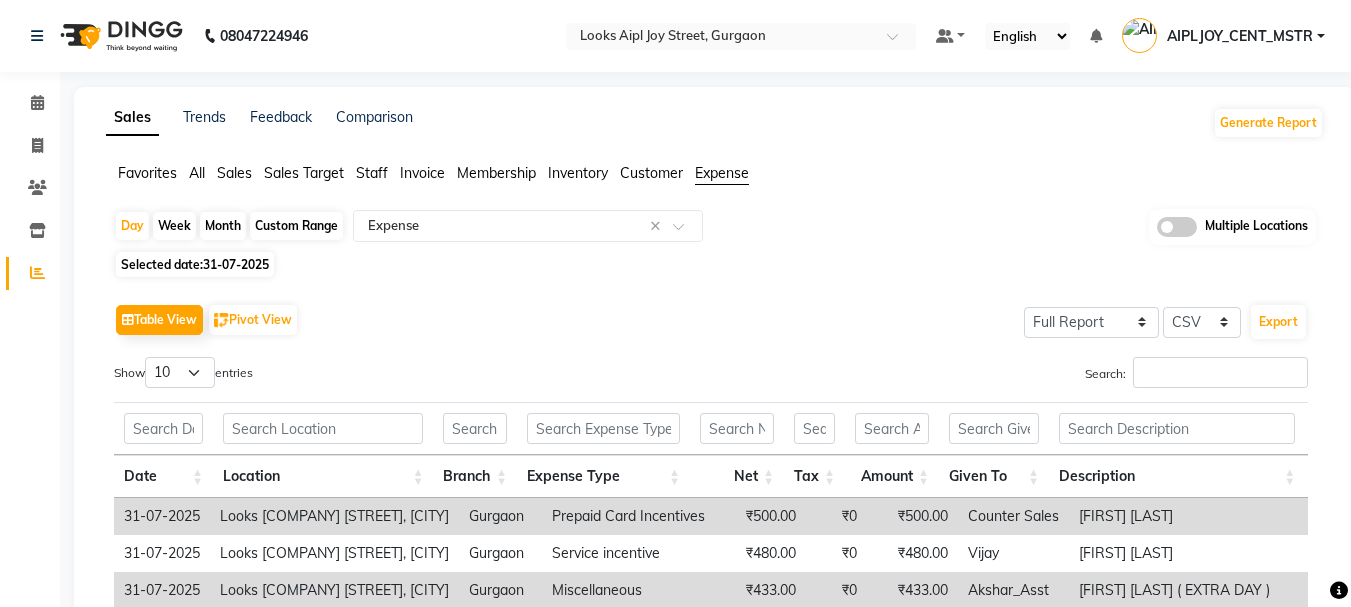 click on "31-07-2025" 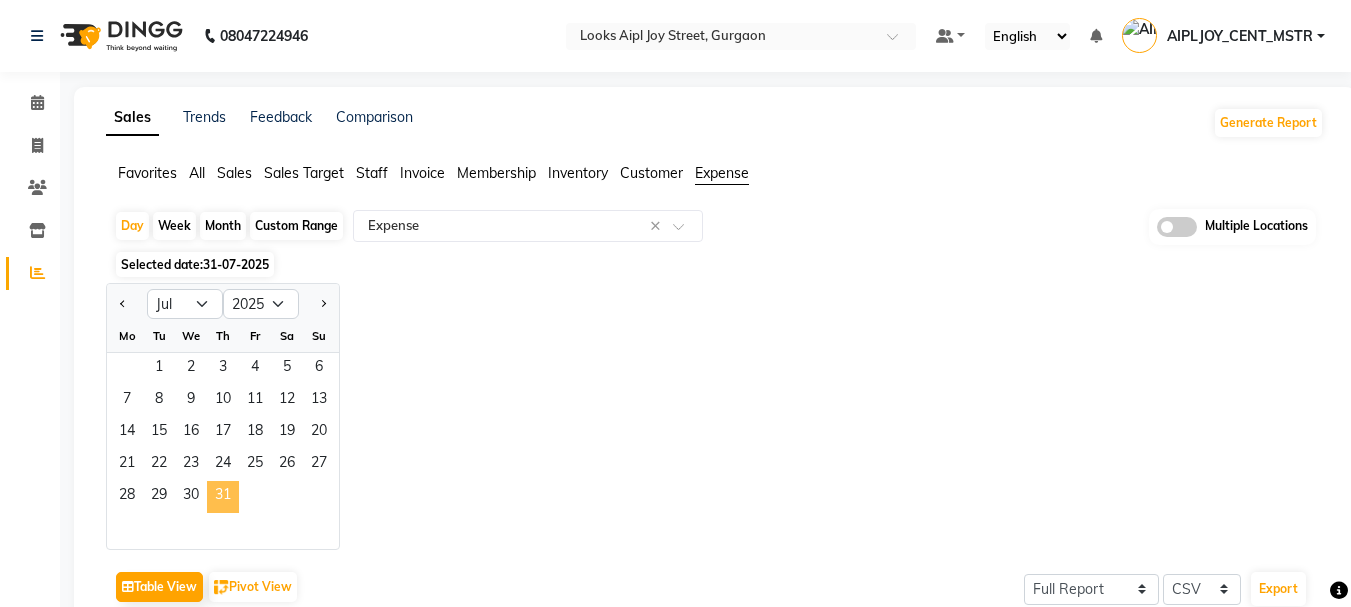 click on "31" 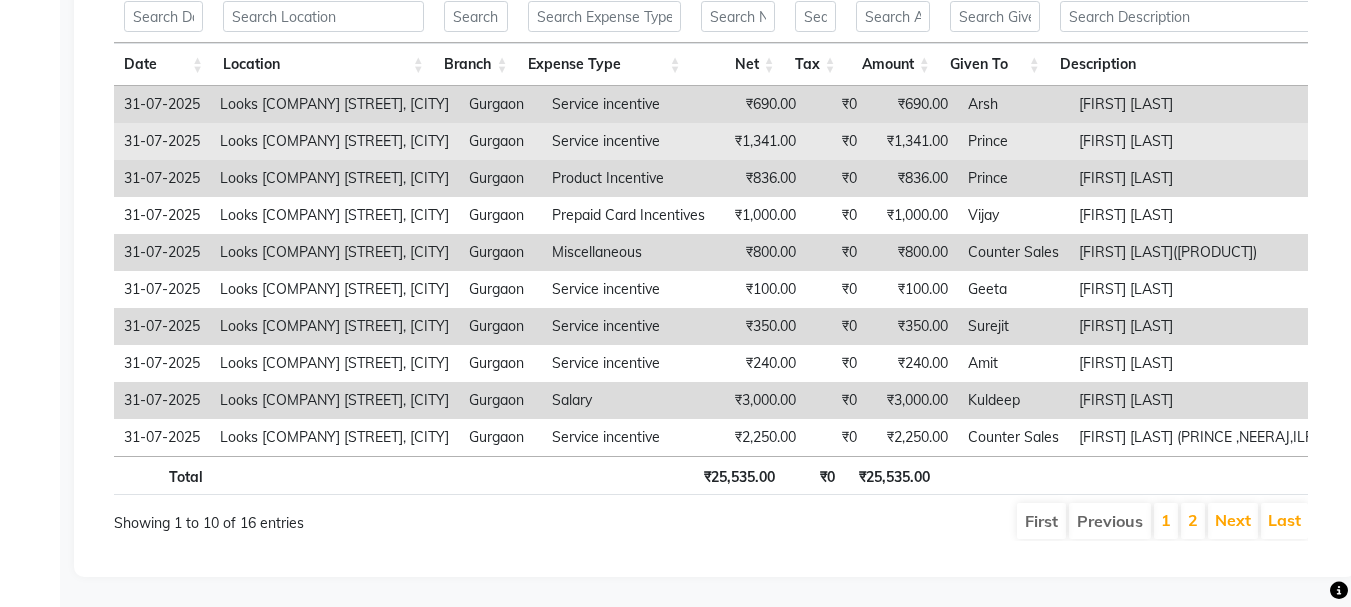 scroll, scrollTop: 442, scrollLeft: 0, axis: vertical 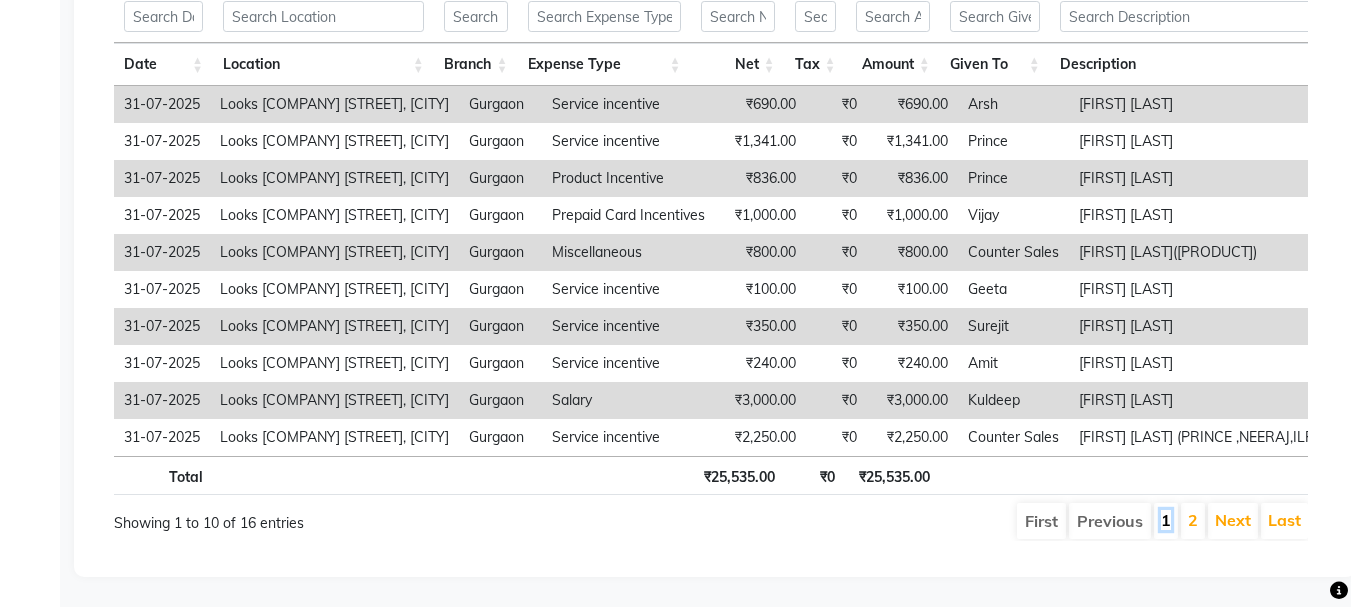 click on "1" at bounding box center (1166, 520) 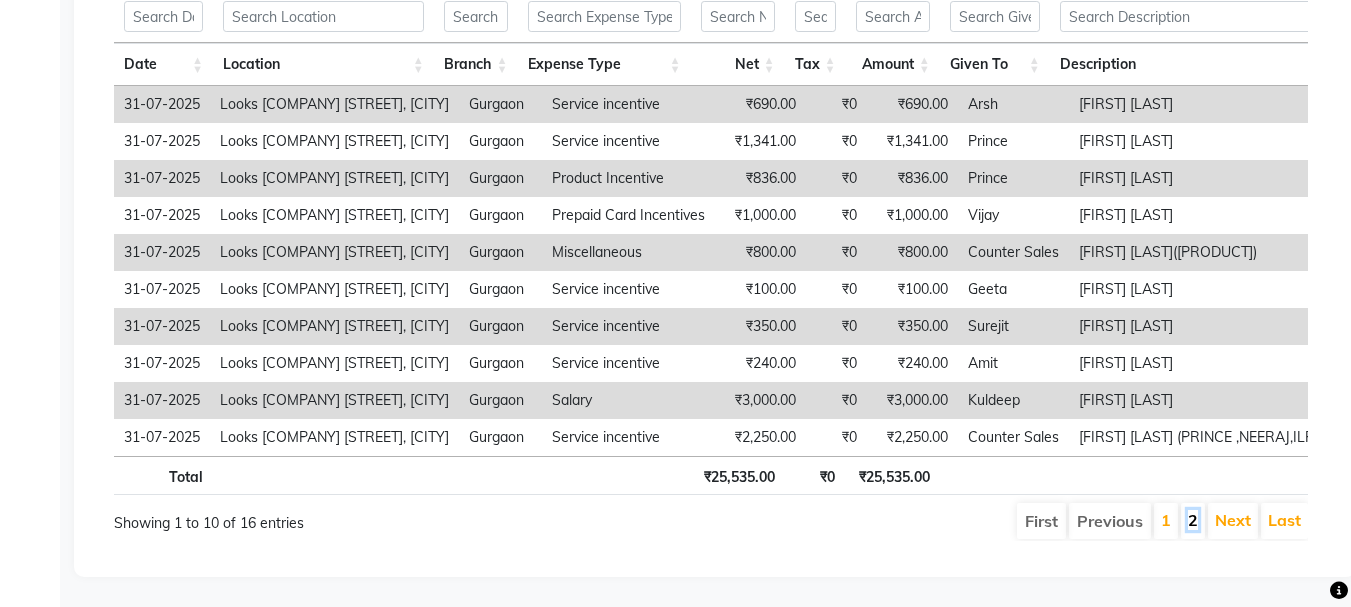 click on "2" at bounding box center [1193, 520] 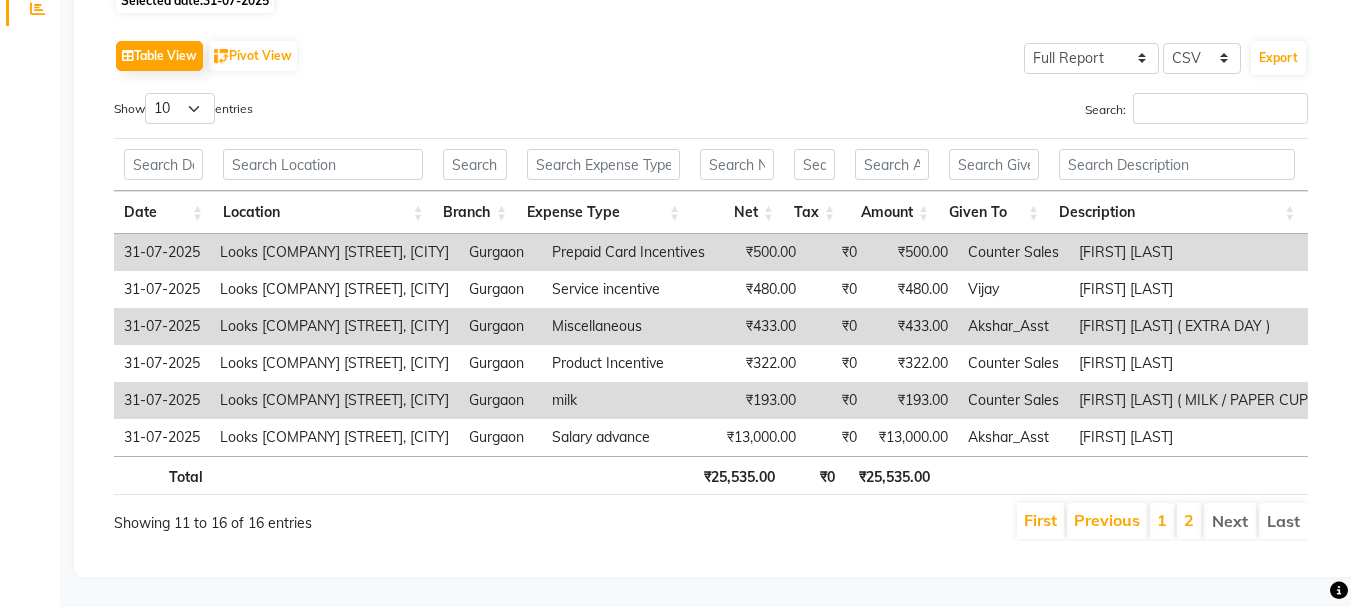 scroll, scrollTop: 294, scrollLeft: 0, axis: vertical 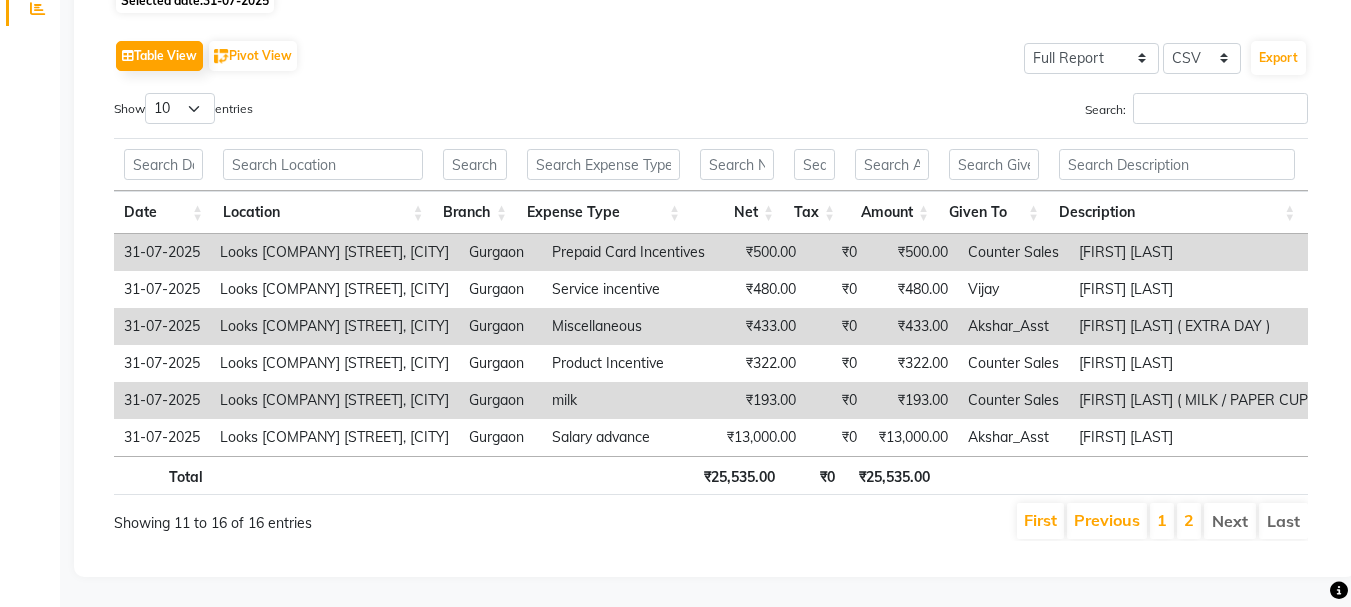 click on "1" at bounding box center (1162, 521) 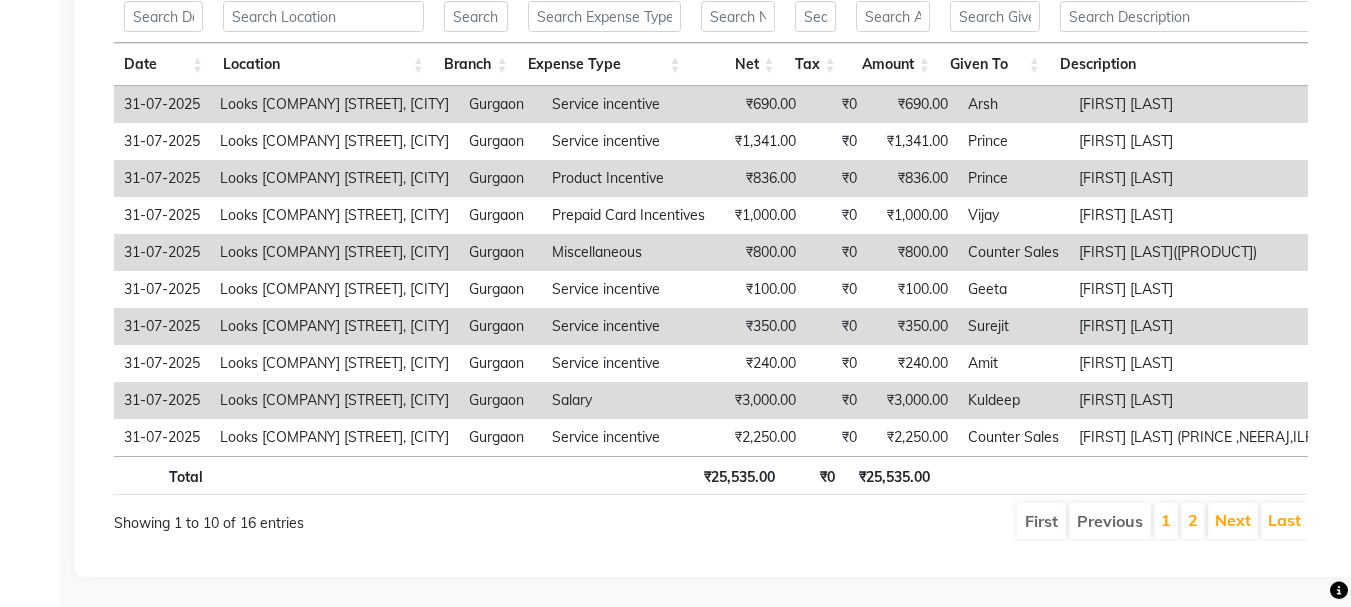 scroll, scrollTop: 442, scrollLeft: 0, axis: vertical 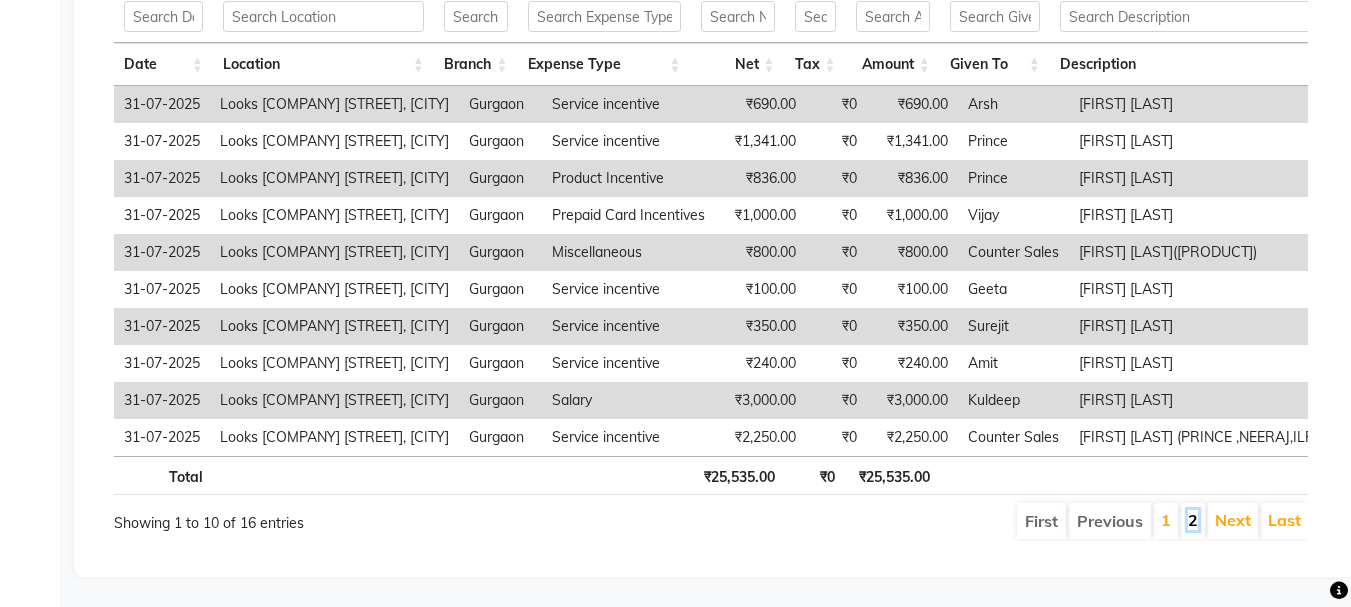 click on "2" at bounding box center [1193, 520] 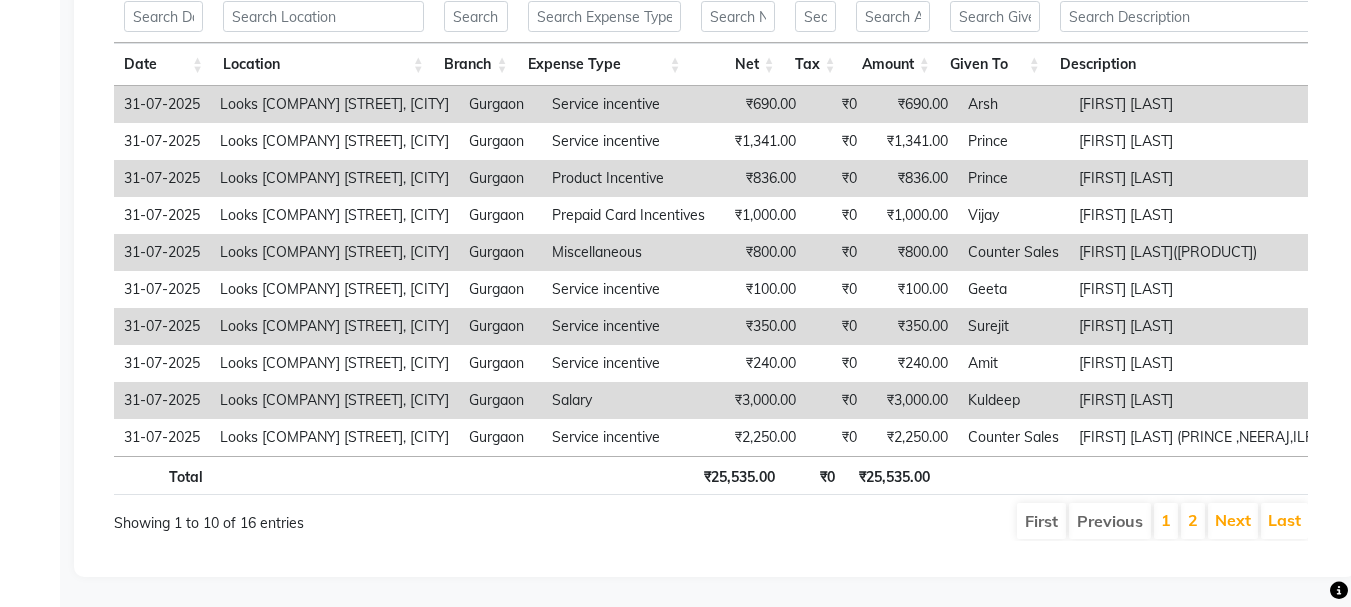 scroll, scrollTop: 294, scrollLeft: 0, axis: vertical 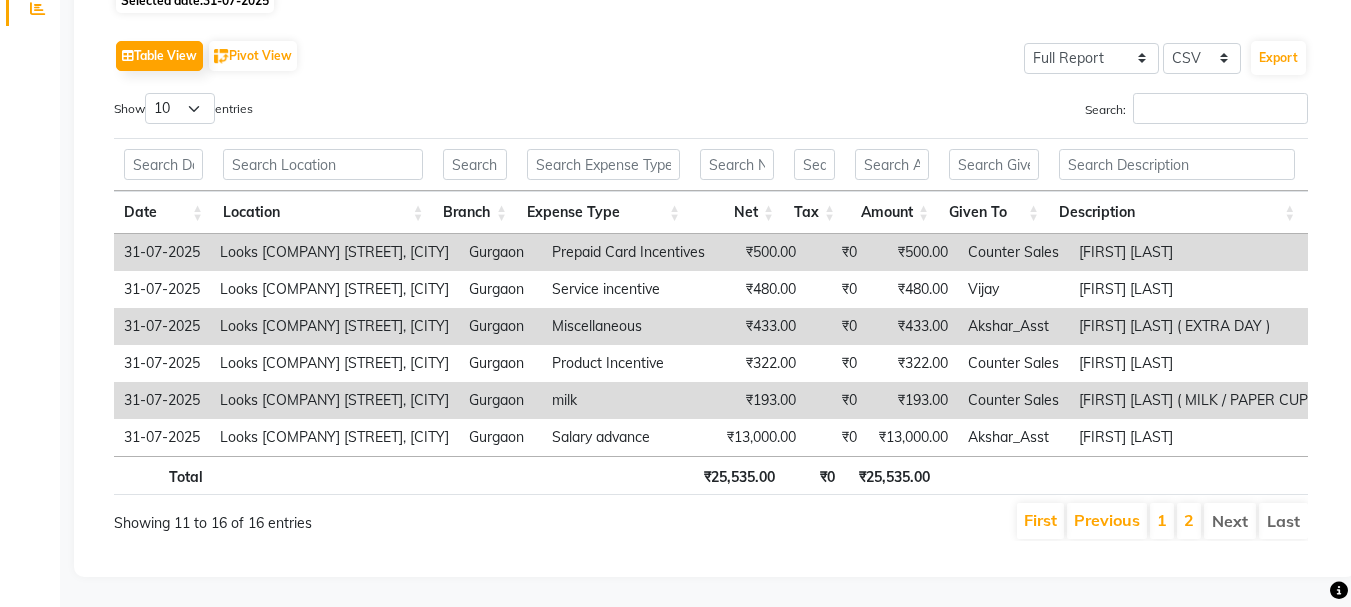 click on "1" at bounding box center [1162, 521] 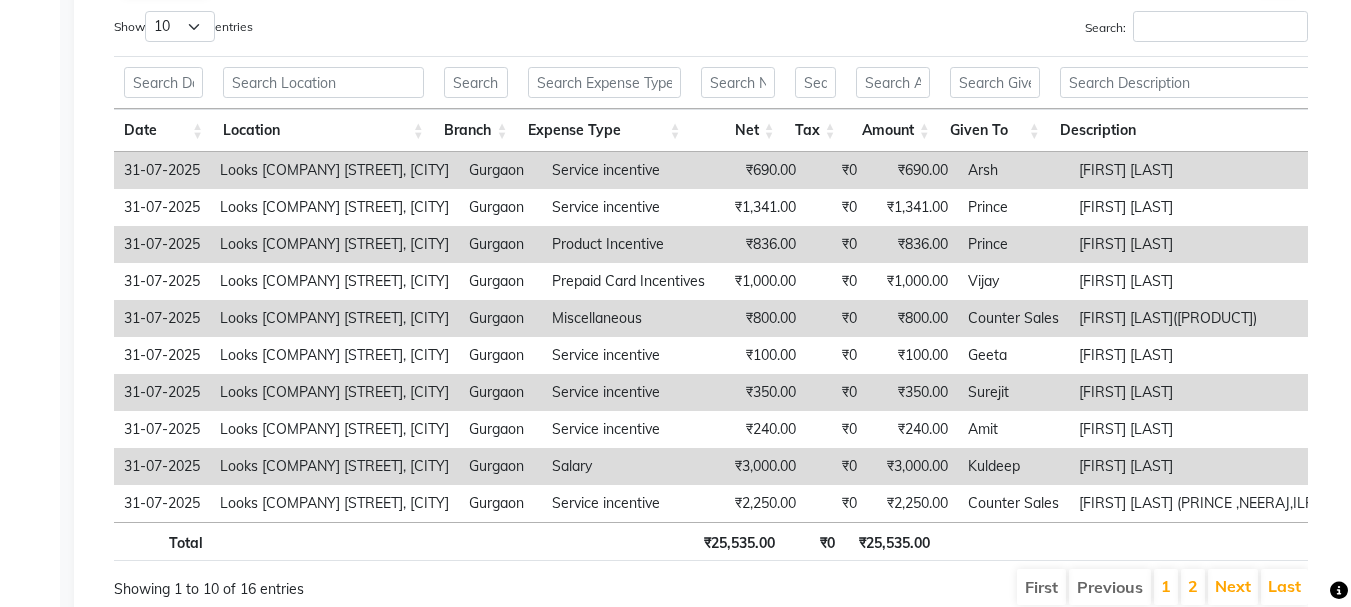 scroll, scrollTop: 374, scrollLeft: 0, axis: vertical 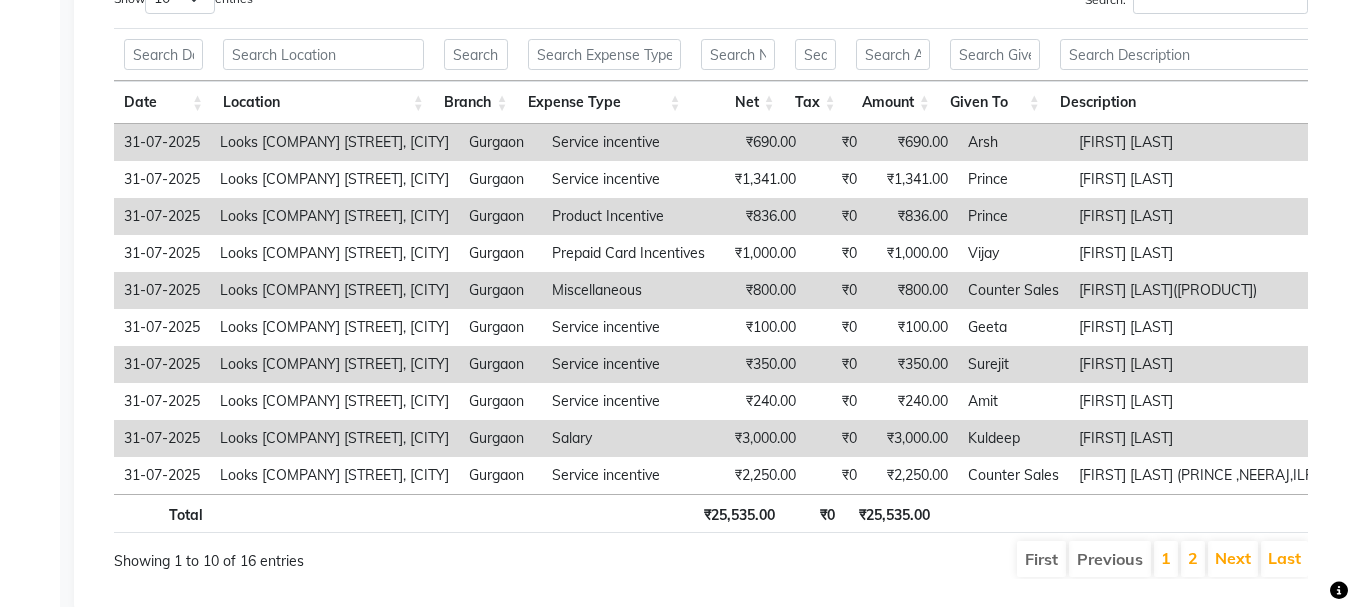 click on "2" at bounding box center (1193, 559) 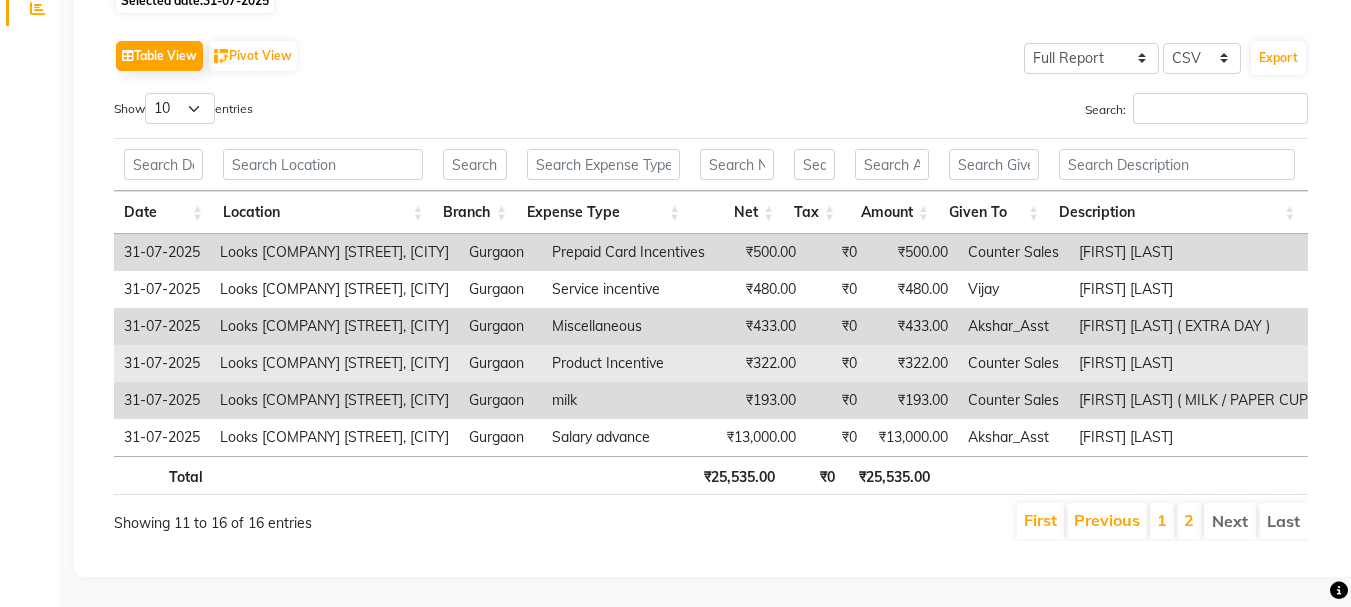 scroll, scrollTop: 294, scrollLeft: 0, axis: vertical 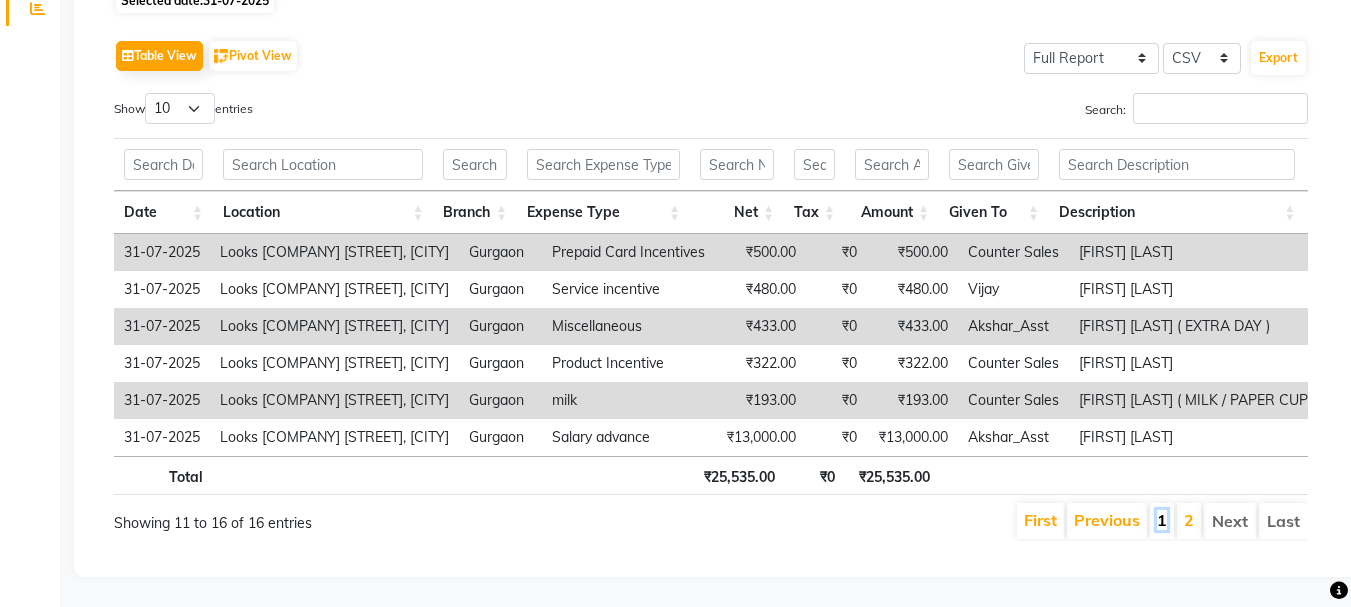click on "1" at bounding box center (1162, 520) 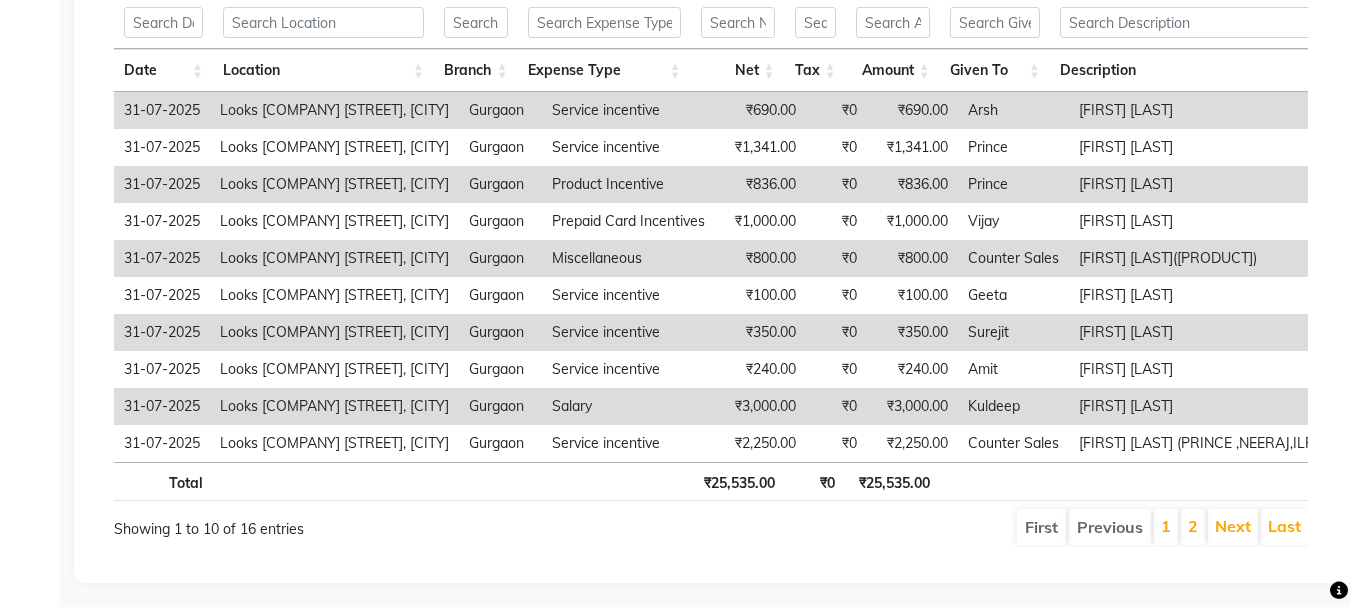 scroll, scrollTop: 442, scrollLeft: 0, axis: vertical 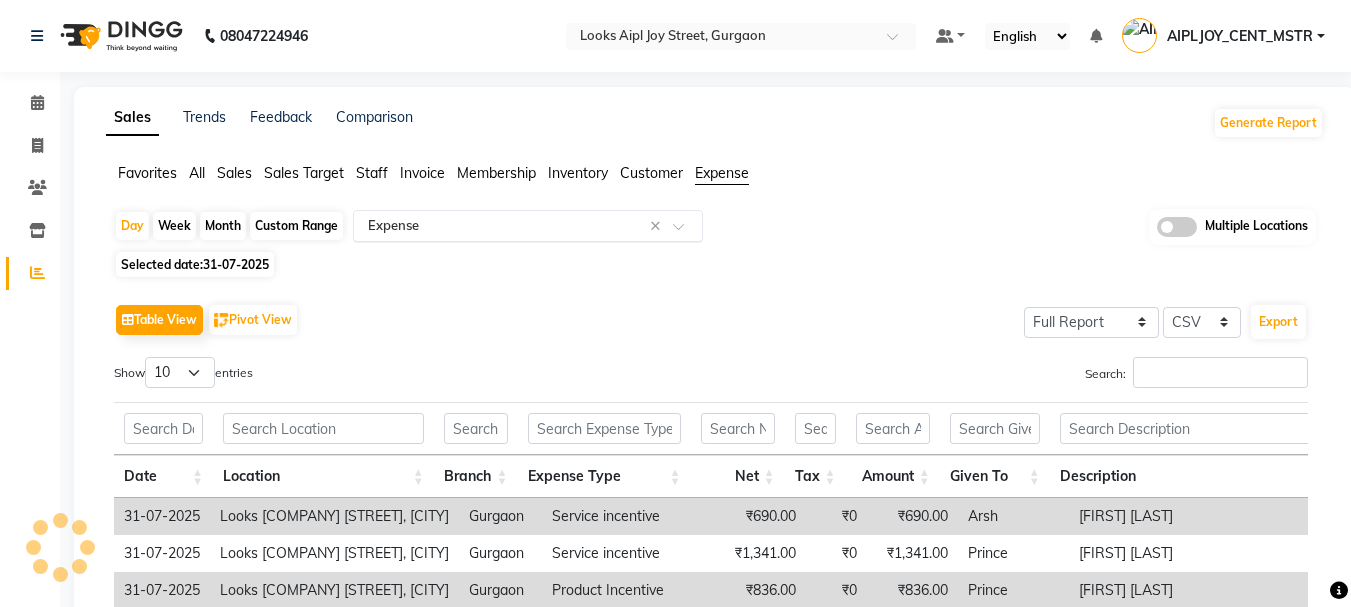 click 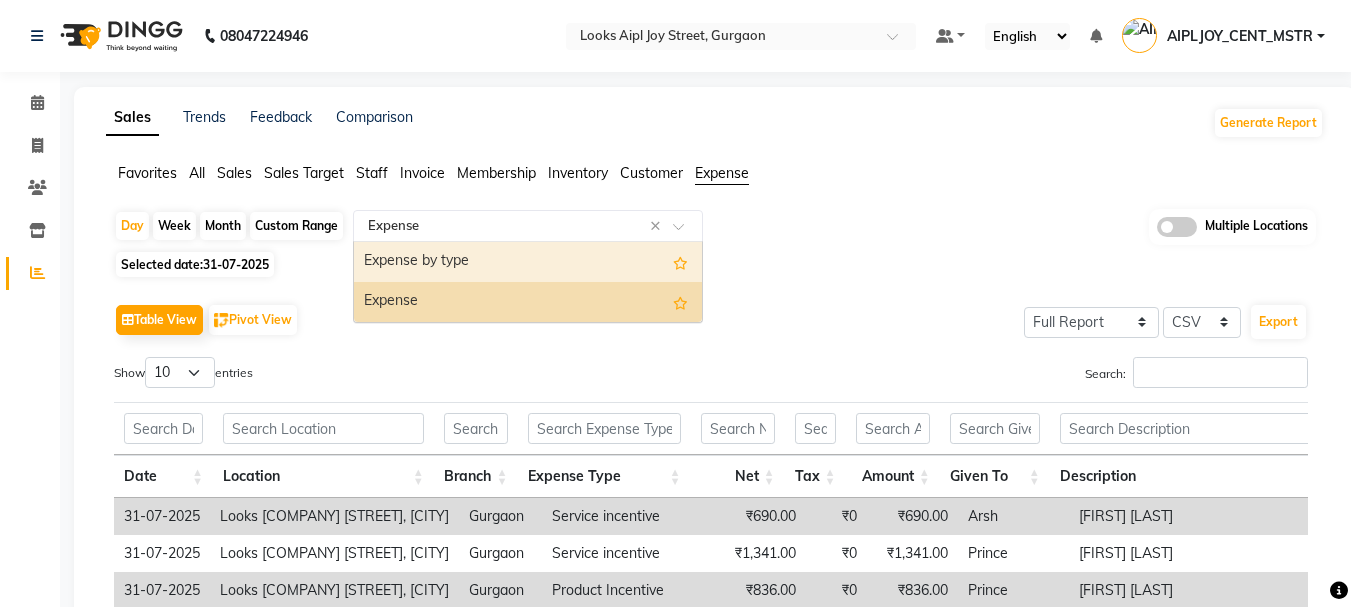 click on "Expense by type" at bounding box center [528, 262] 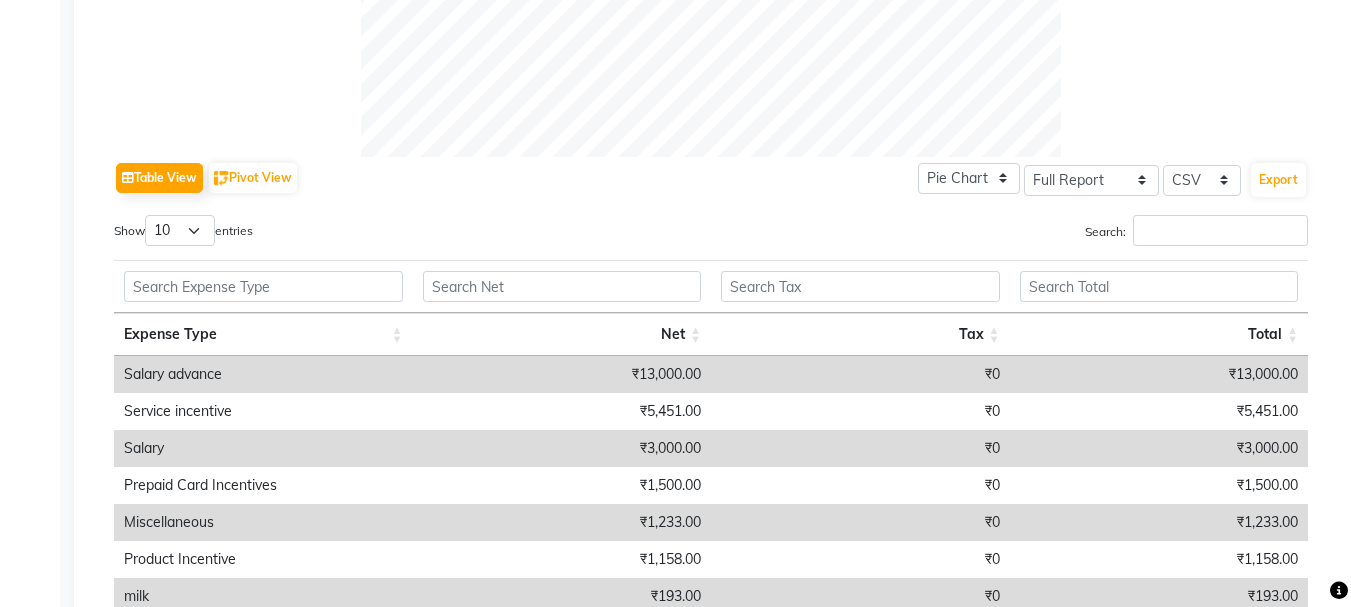 scroll, scrollTop: 900, scrollLeft: 0, axis: vertical 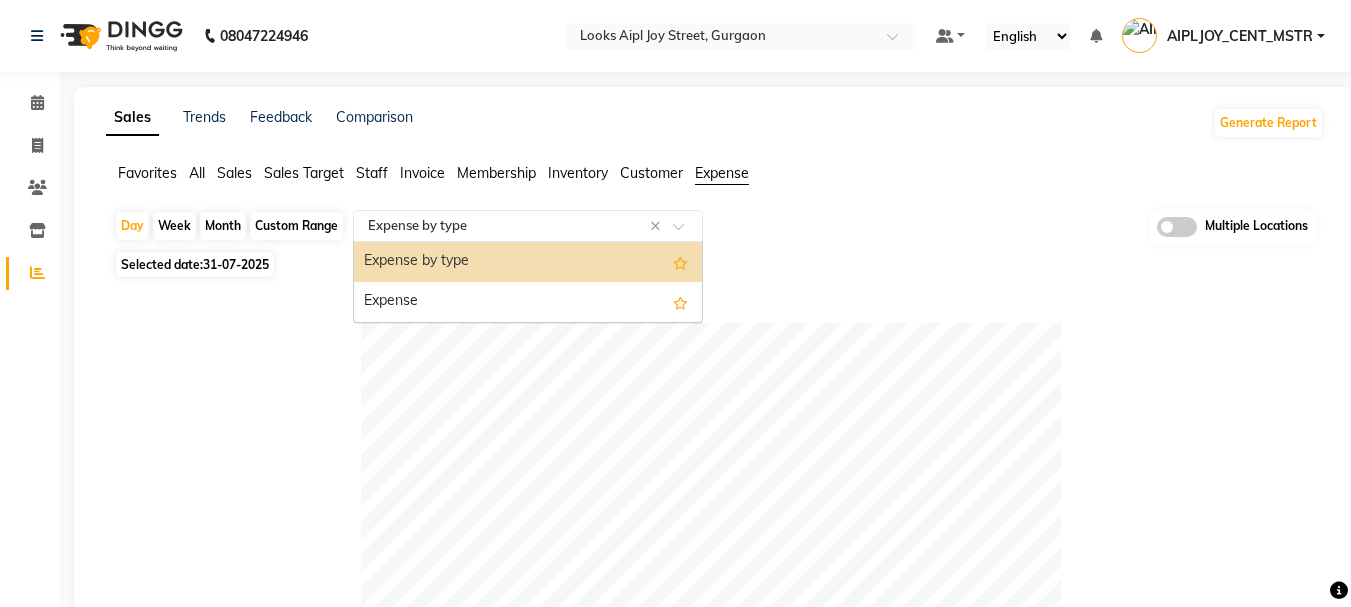 click 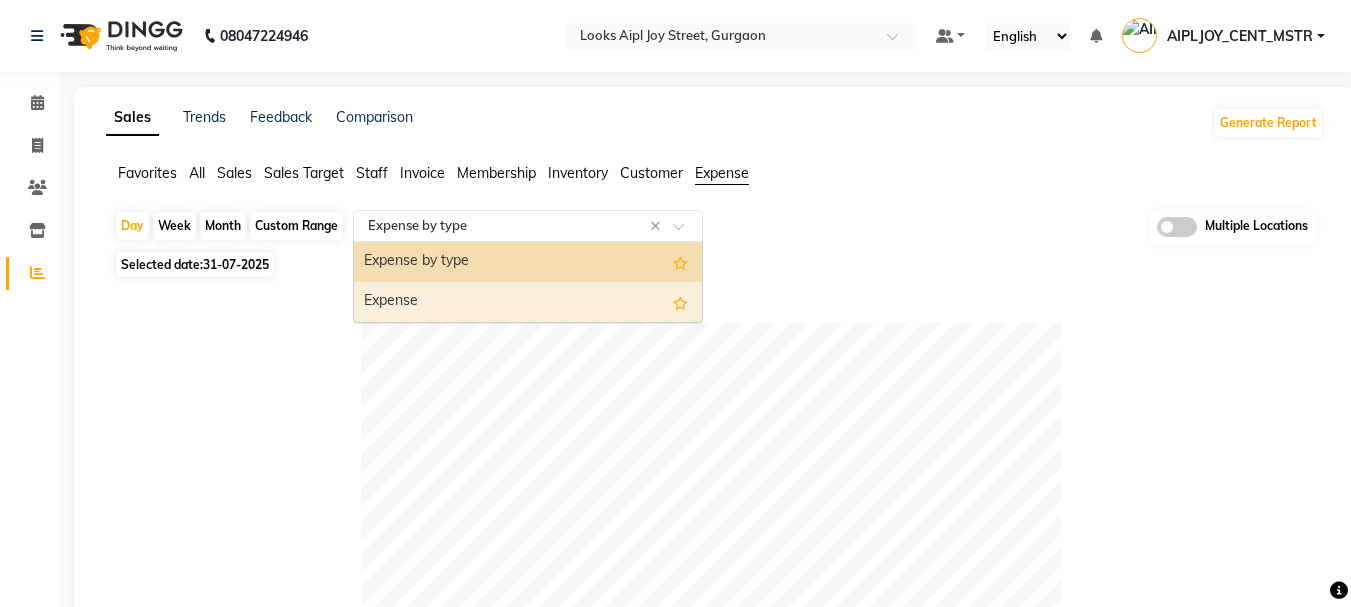 click on "Expense" at bounding box center [528, 302] 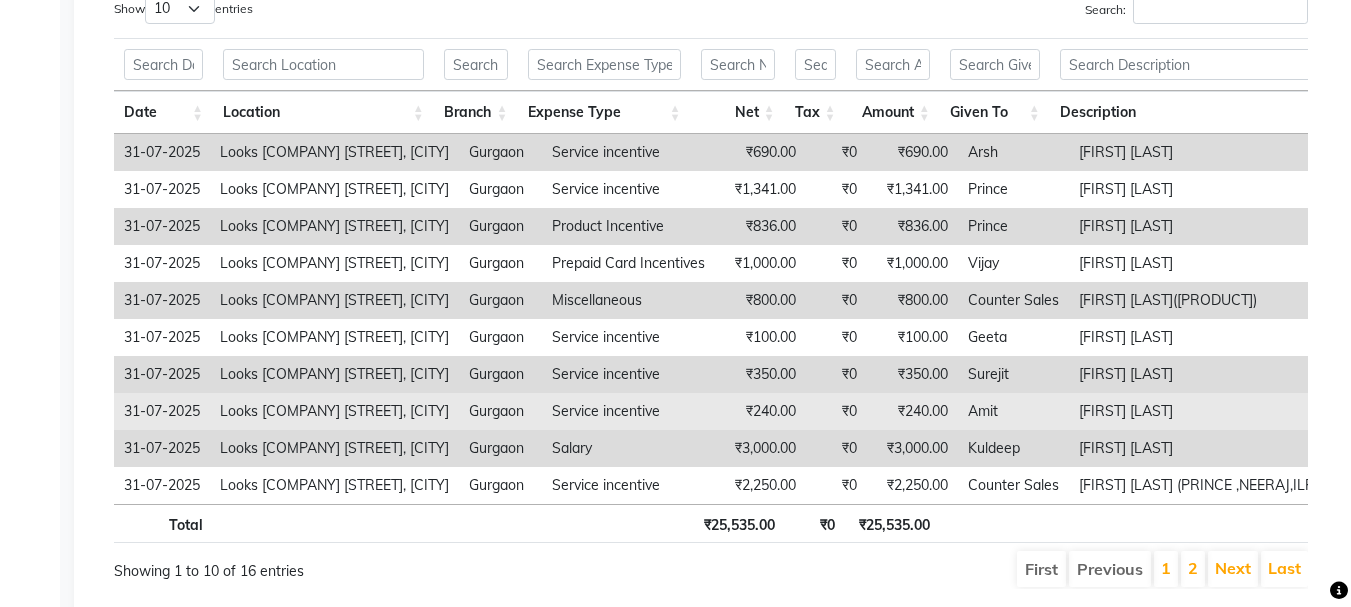 scroll, scrollTop: 400, scrollLeft: 0, axis: vertical 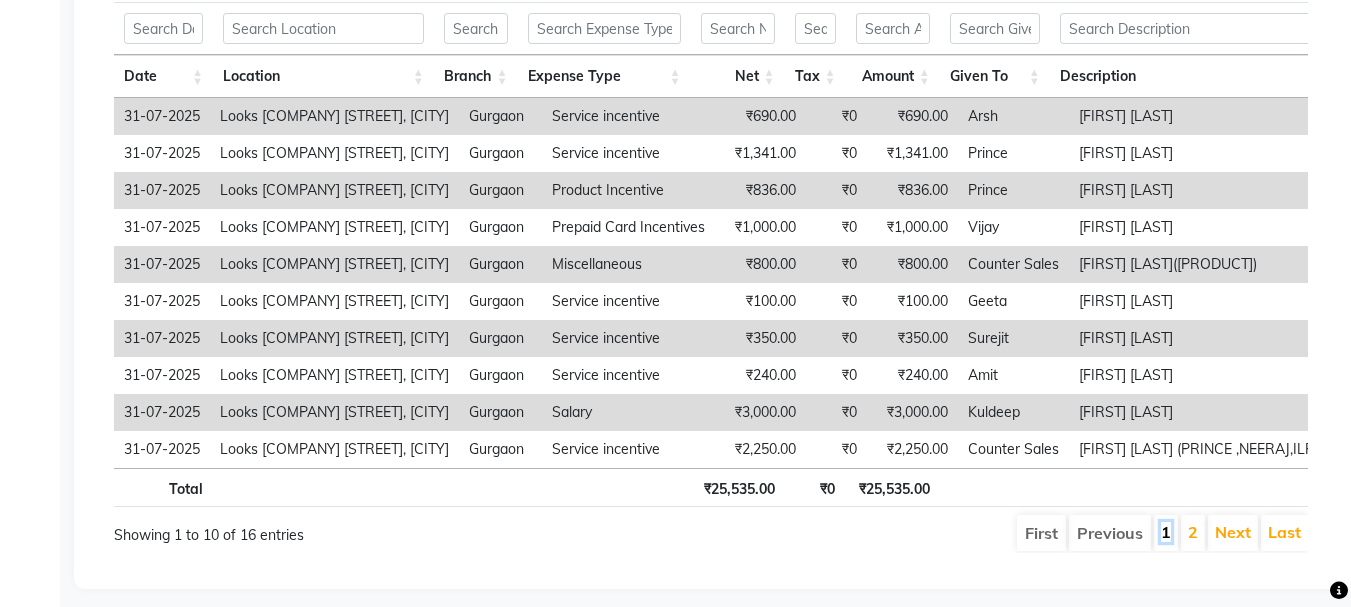 click on "1" at bounding box center (1166, 532) 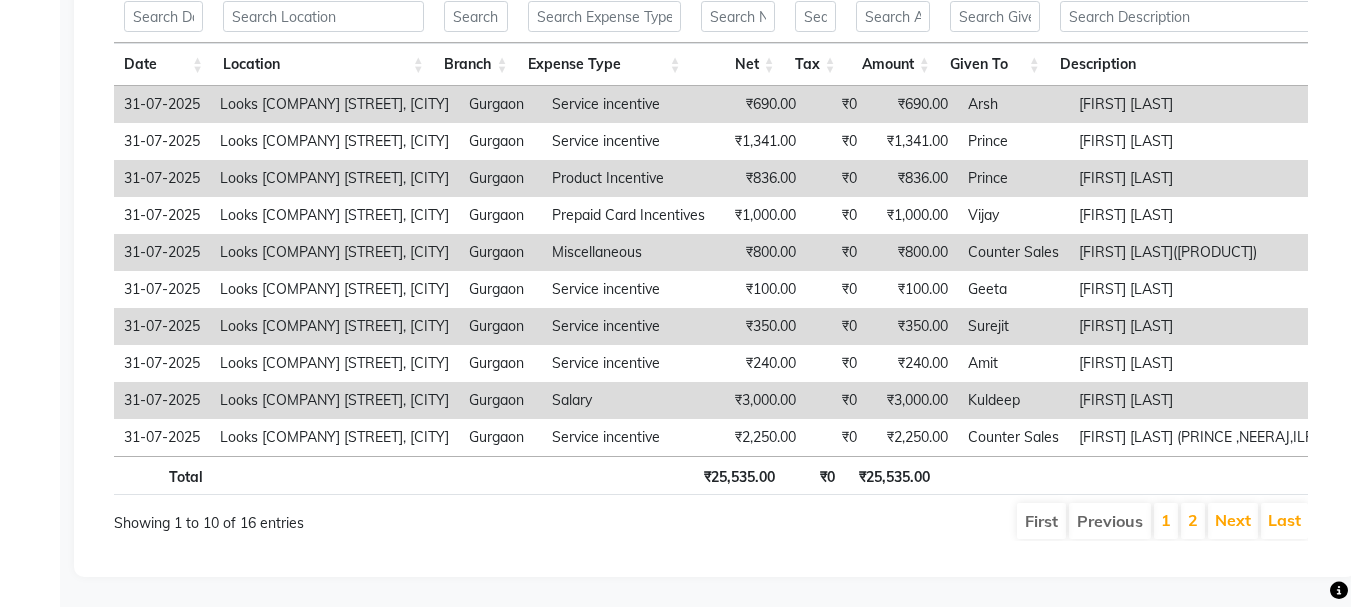 scroll, scrollTop: 442, scrollLeft: 0, axis: vertical 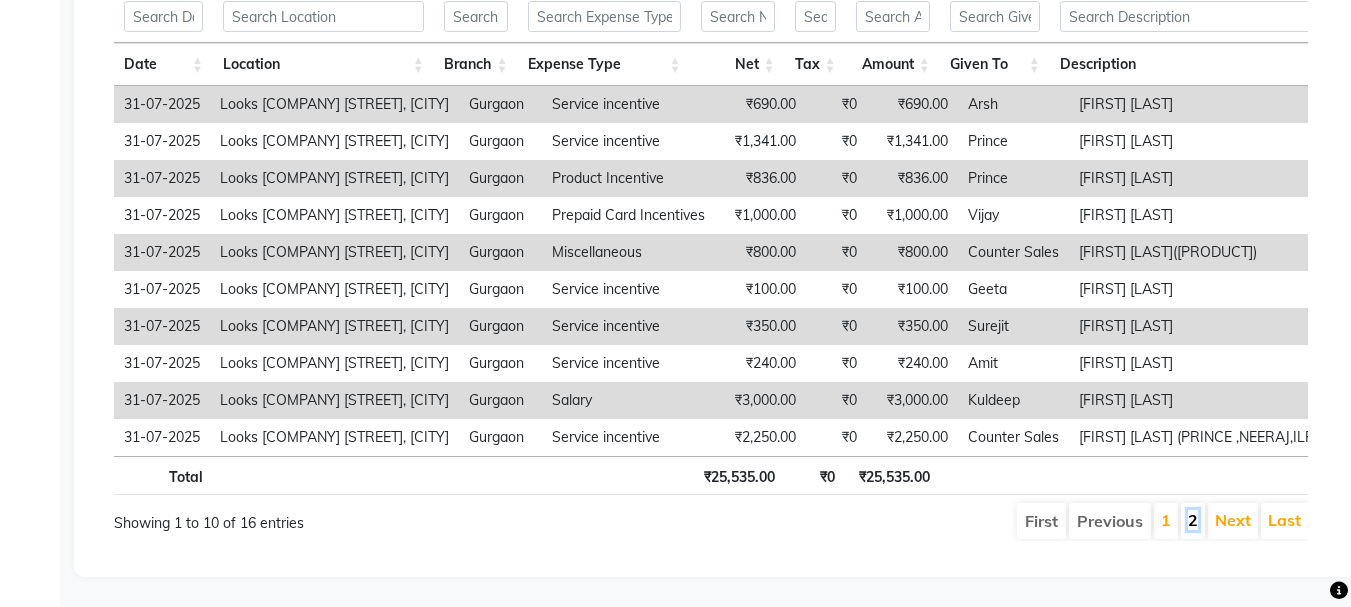 click on "2" at bounding box center (1193, 520) 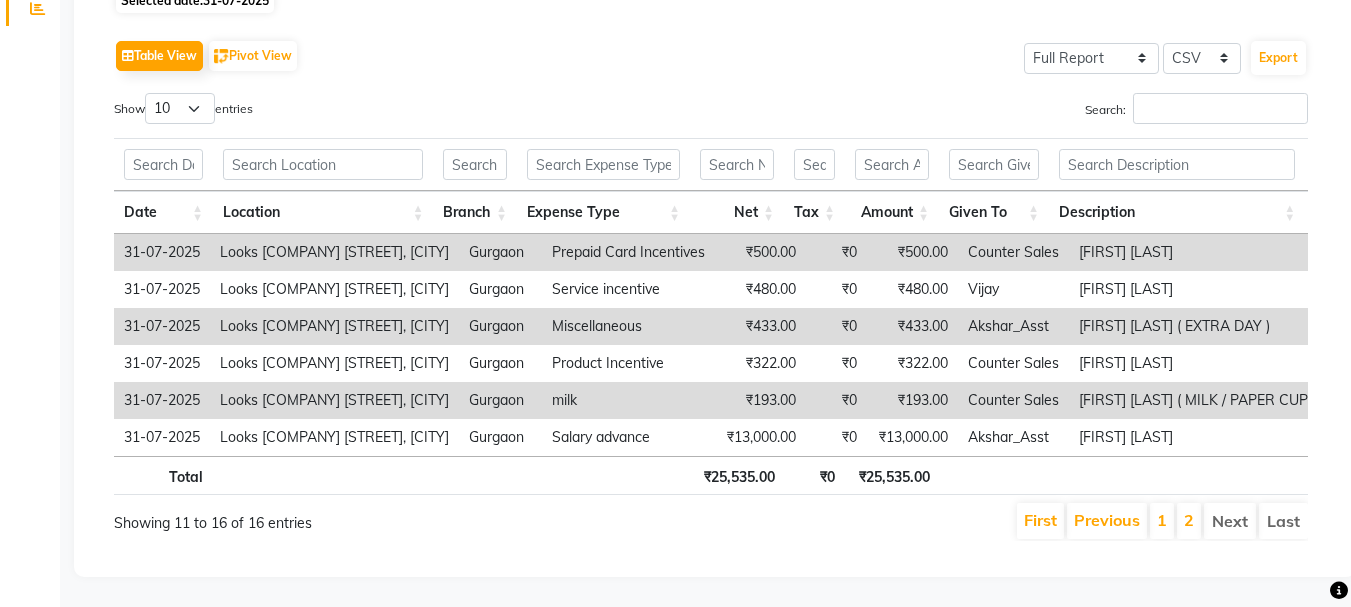 scroll, scrollTop: 294, scrollLeft: 0, axis: vertical 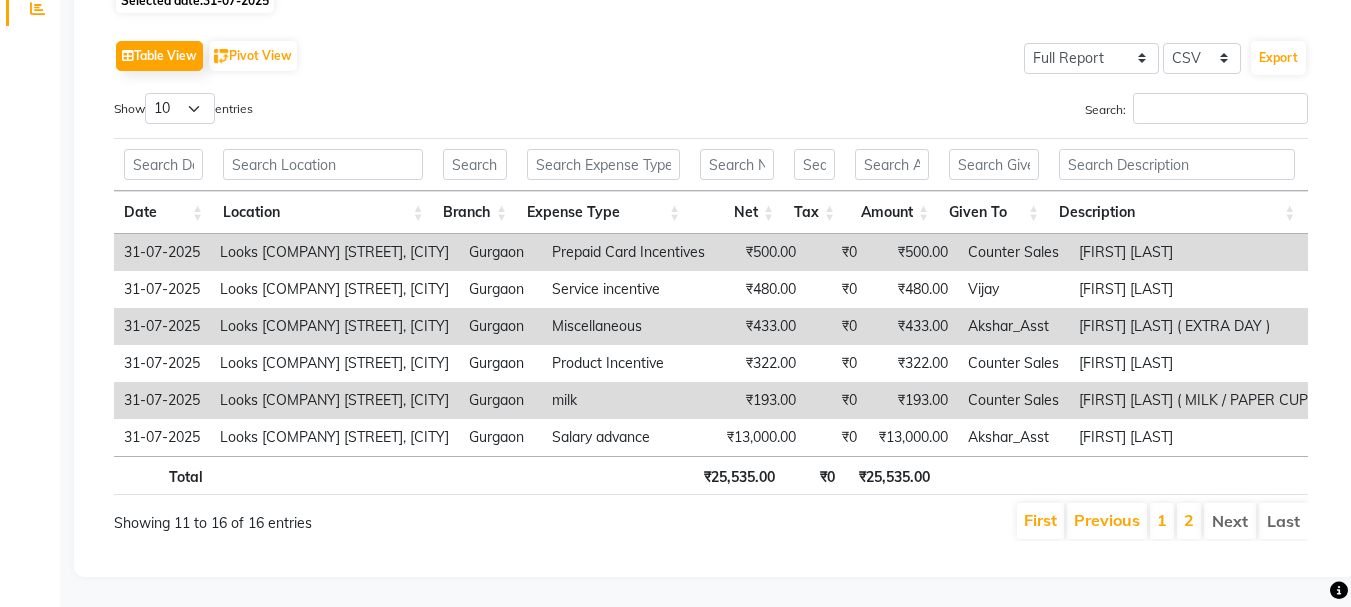 click on "1" at bounding box center [1162, 521] 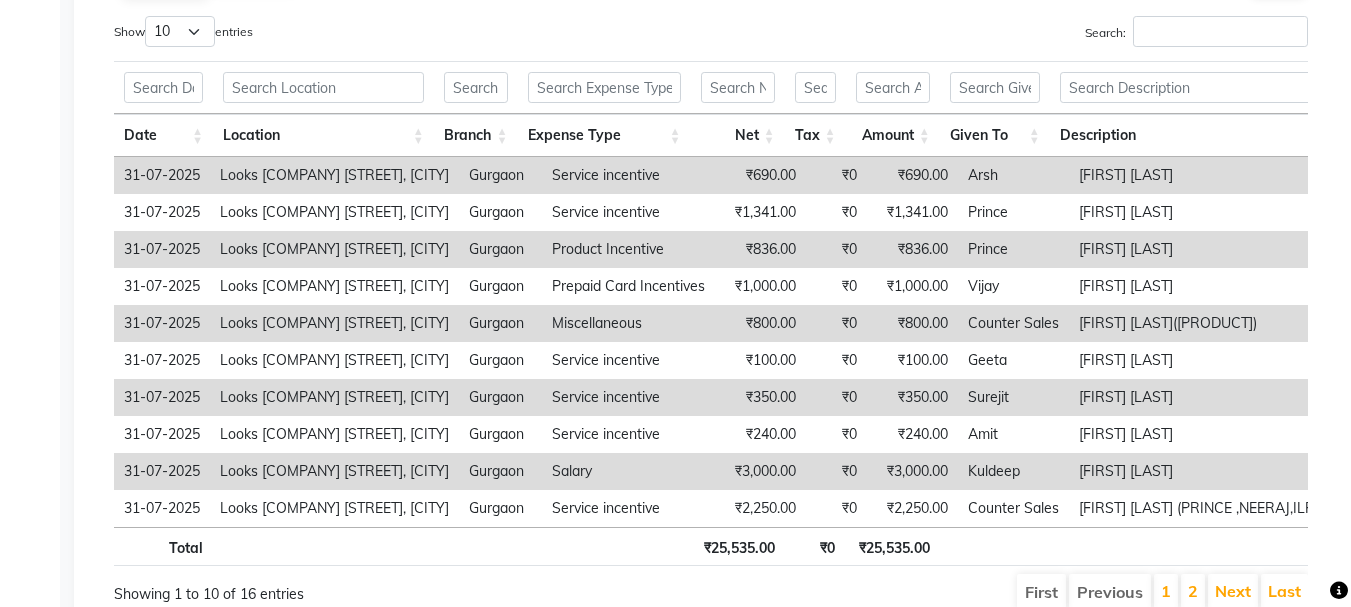 scroll, scrollTop: 374, scrollLeft: 0, axis: vertical 